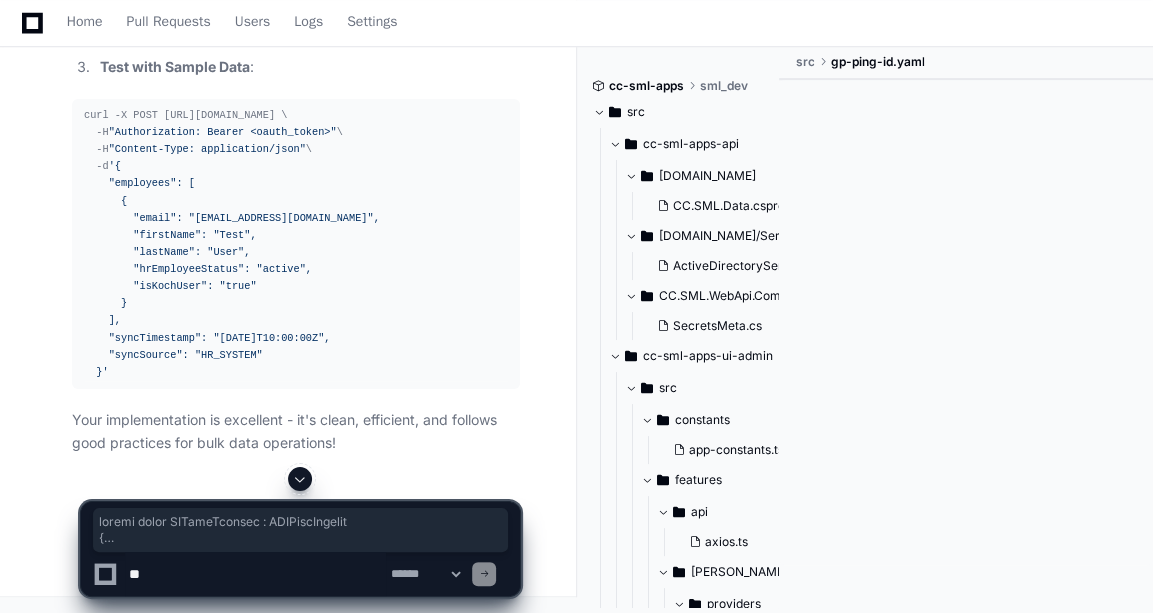scroll, scrollTop: 126770, scrollLeft: 0, axis: vertical 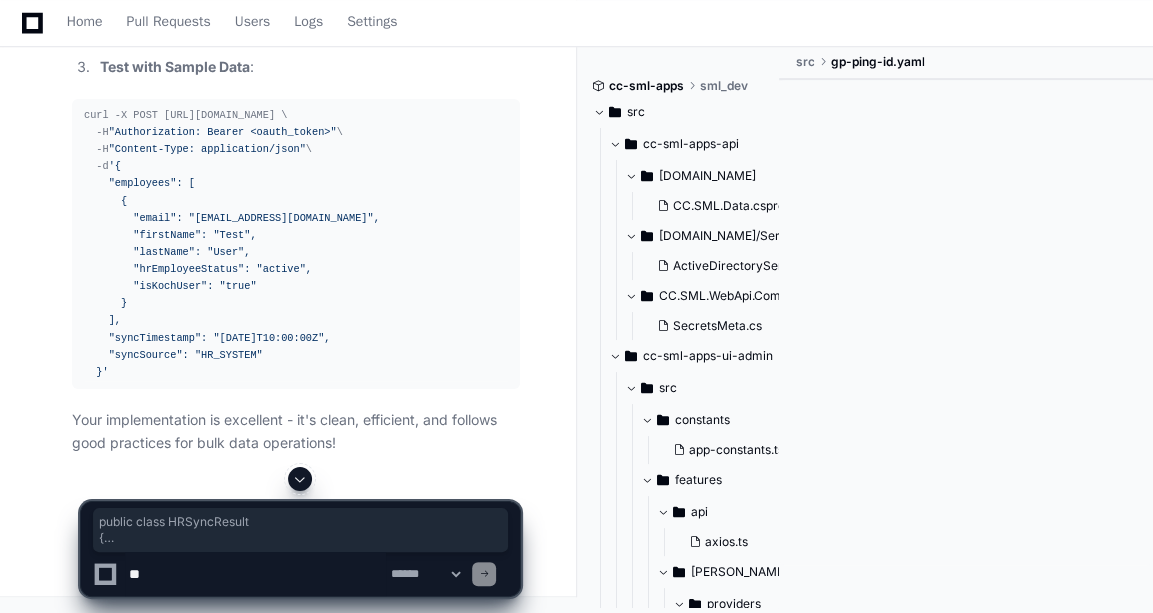 drag, startPoint x: 82, startPoint y: 160, endPoint x: 106, endPoint y: 315, distance: 156.84706 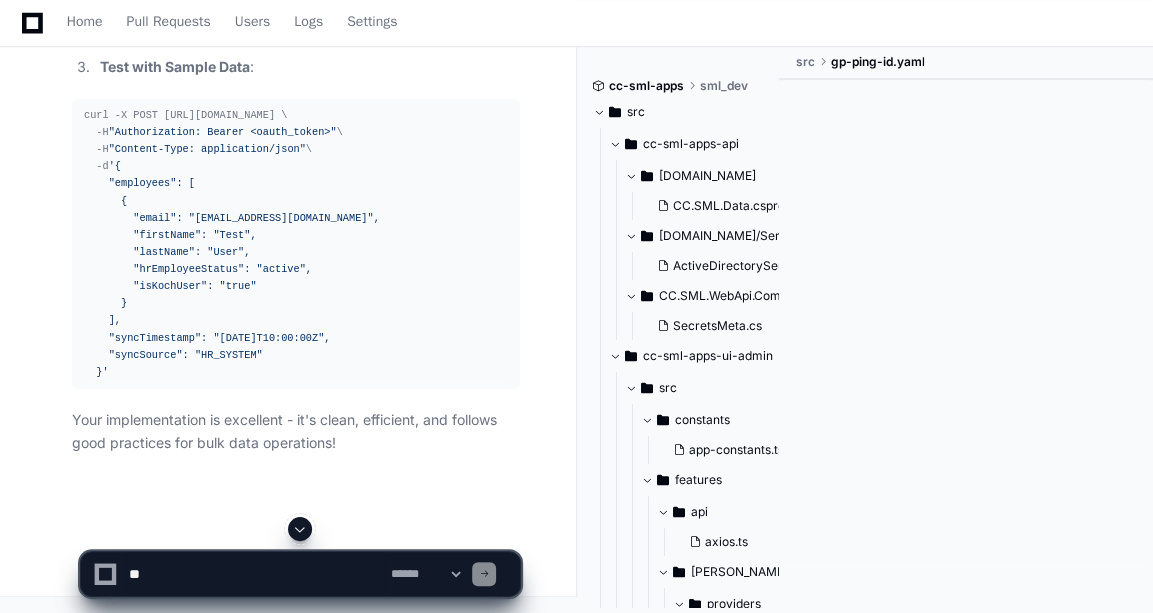 click on "[PERSON_NAME] [DATE] Need to understand the oidc token flow present in the app
PlayerZero [DATE] Thinking Researching OIDC token flow authentication  The user wants to understand the OIDC (OpenID Connect) token flow present in an app. Looking at the codebases available, I can see there's a "cc-sml-apps" repository under the [US_STATE]-Pacific organization which is described as "SaveMyLife apps". Based on the product summary provided, this seems to be a comprehensive permit management system with authentication features.
Let me search for OIDC-related code in the codebase to understand the token flow implementation.  I'll help you understand the OIDC token flow in the application. Let me search for OIDC-related code in the codebase.
Researching OIDC authentication oauth token KochId Researching JWT token verification authorization Bearer  Now let me search for more specific authentication and token handling code to understand the complete OIDC flow.  .env.local 1" 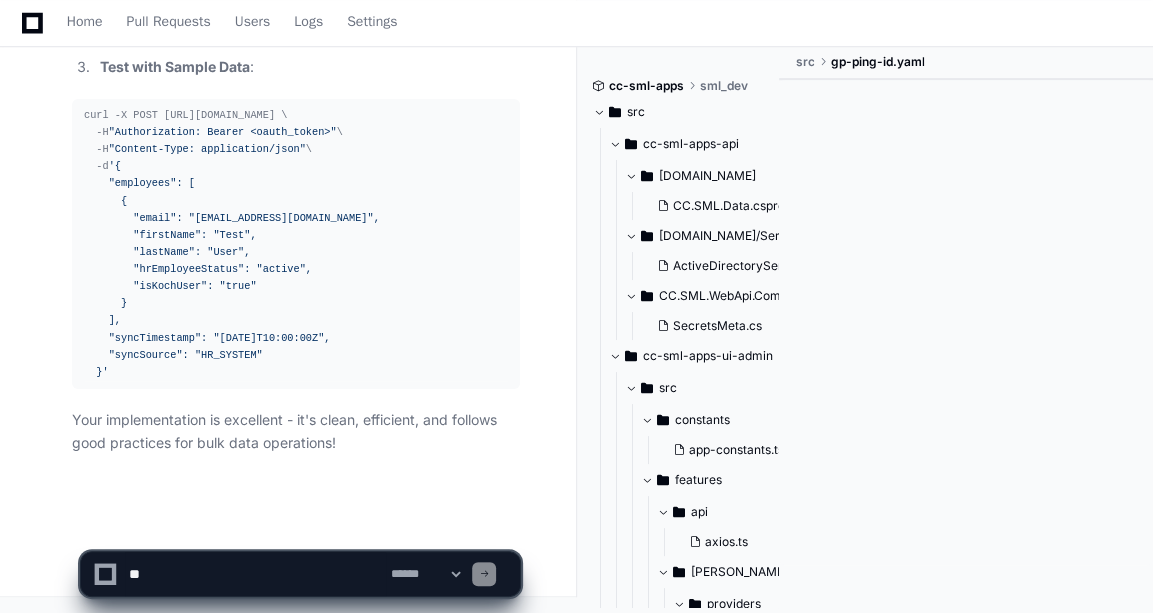 click 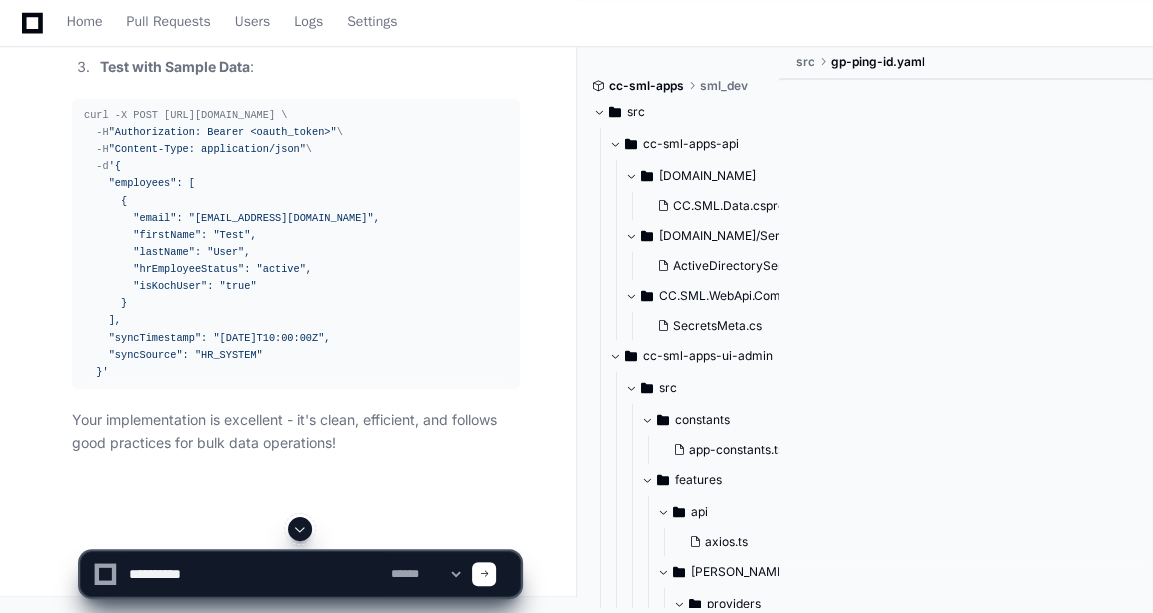 scroll, scrollTop: 126347, scrollLeft: 0, axis: vertical 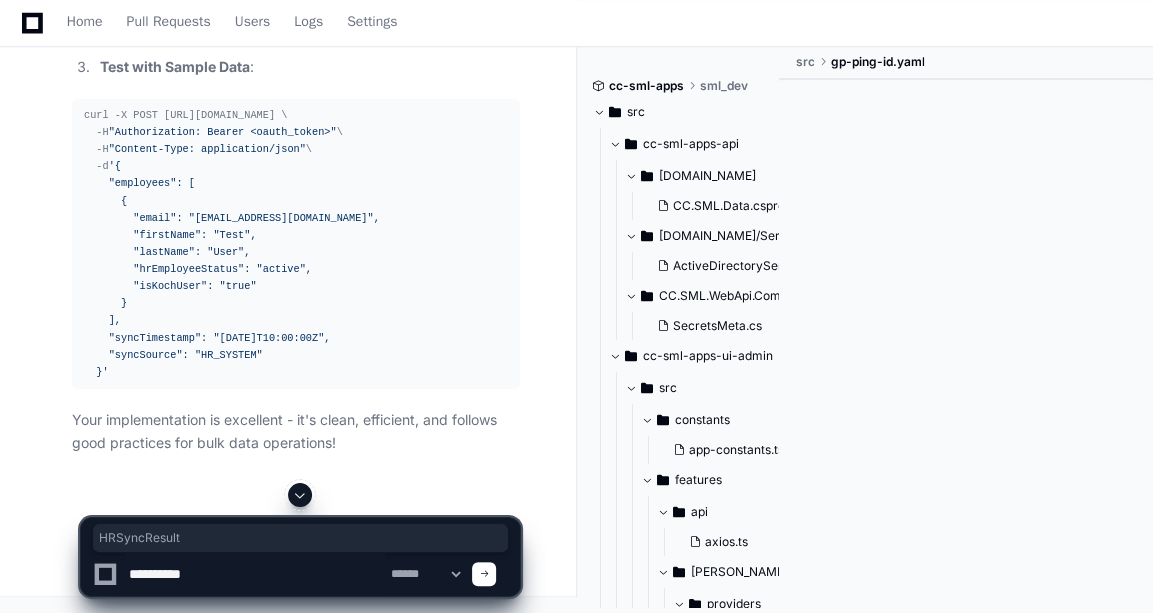 click on "HRSyncResult" 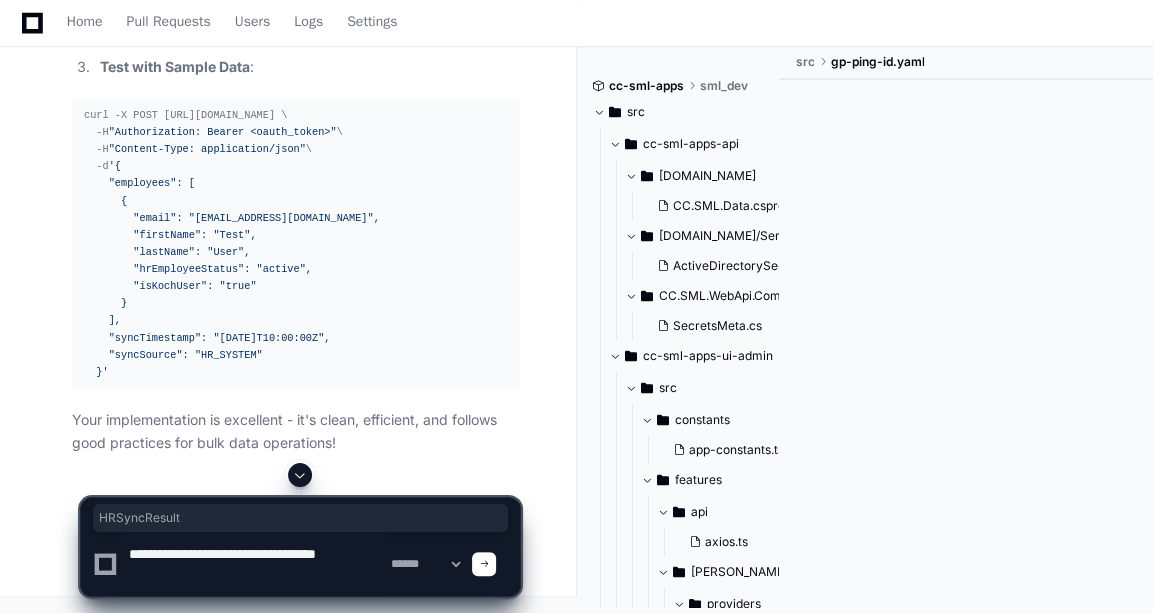 type on "**********" 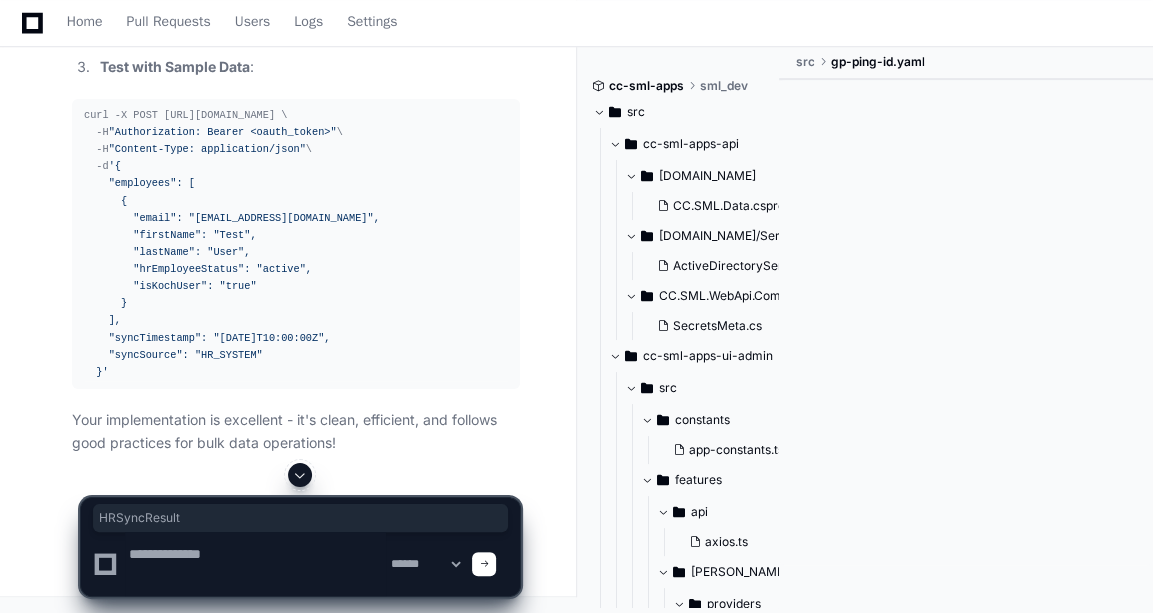 scroll, scrollTop: 0, scrollLeft: 0, axis: both 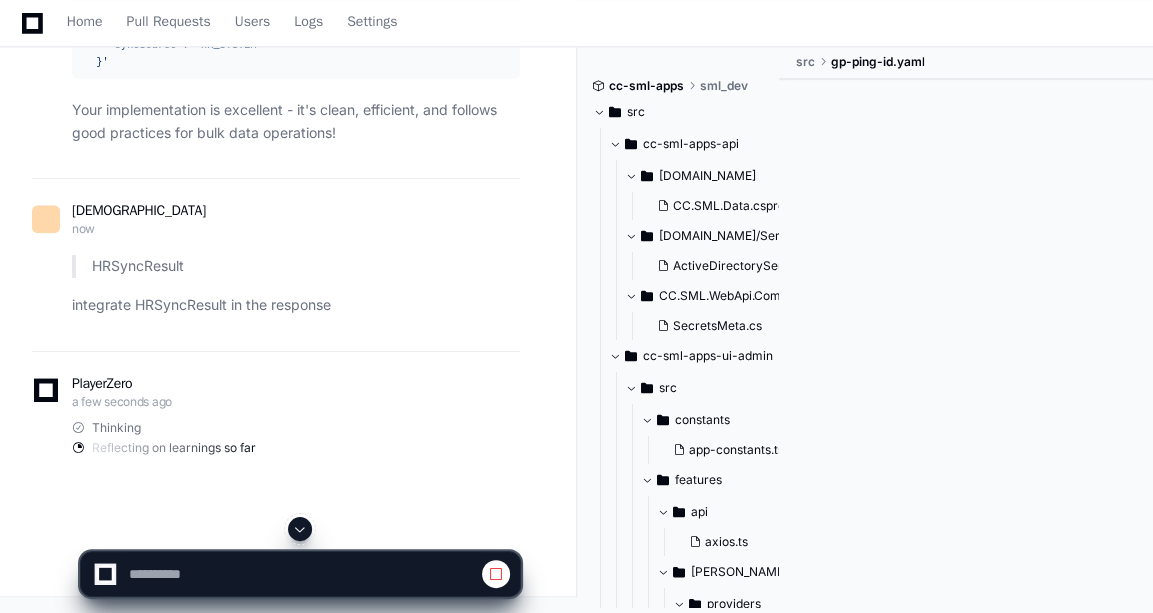 click 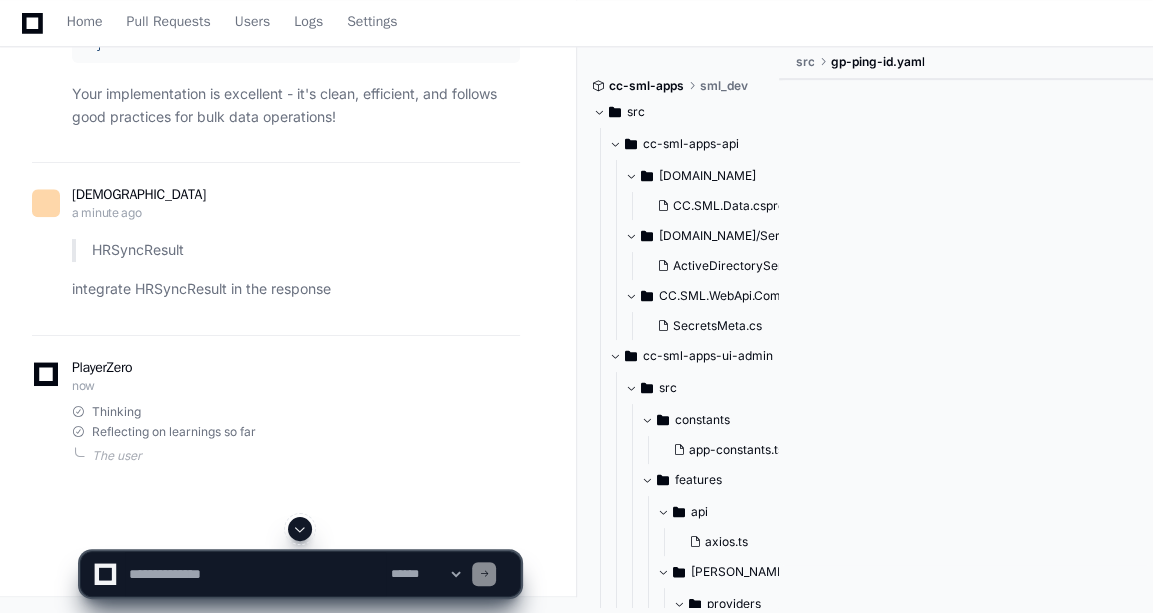 click 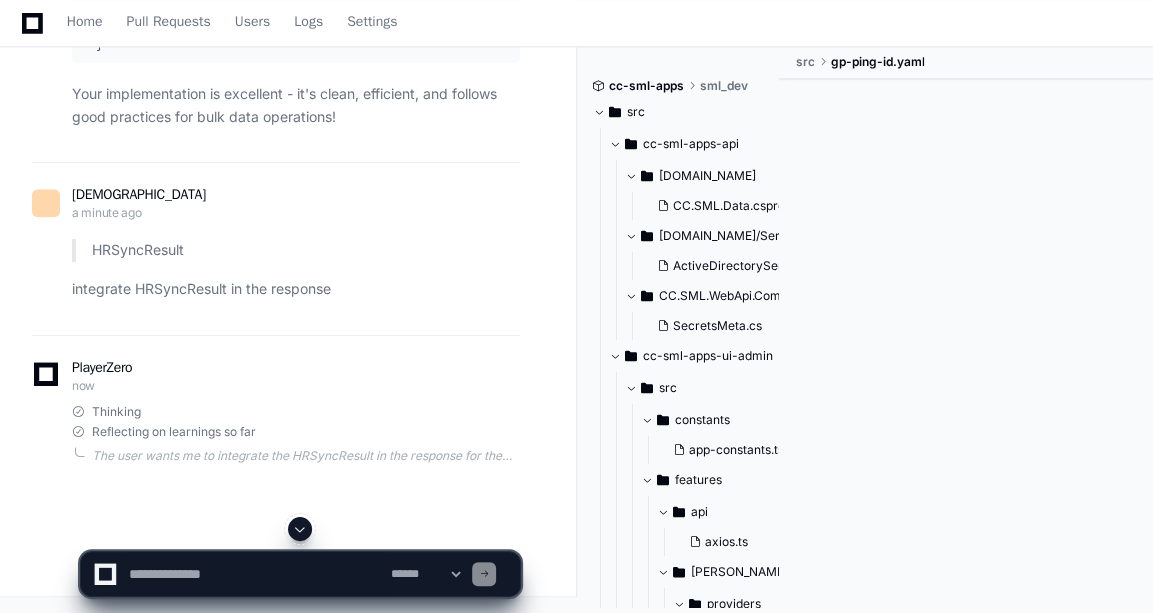 scroll, scrollTop: 131116, scrollLeft: 0, axis: vertical 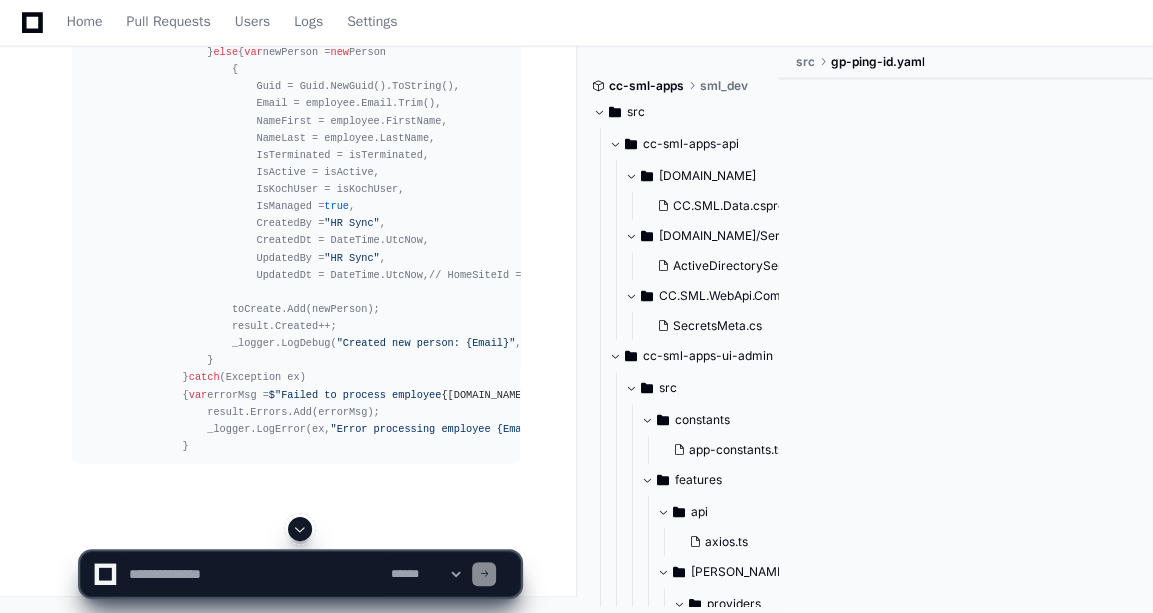 click 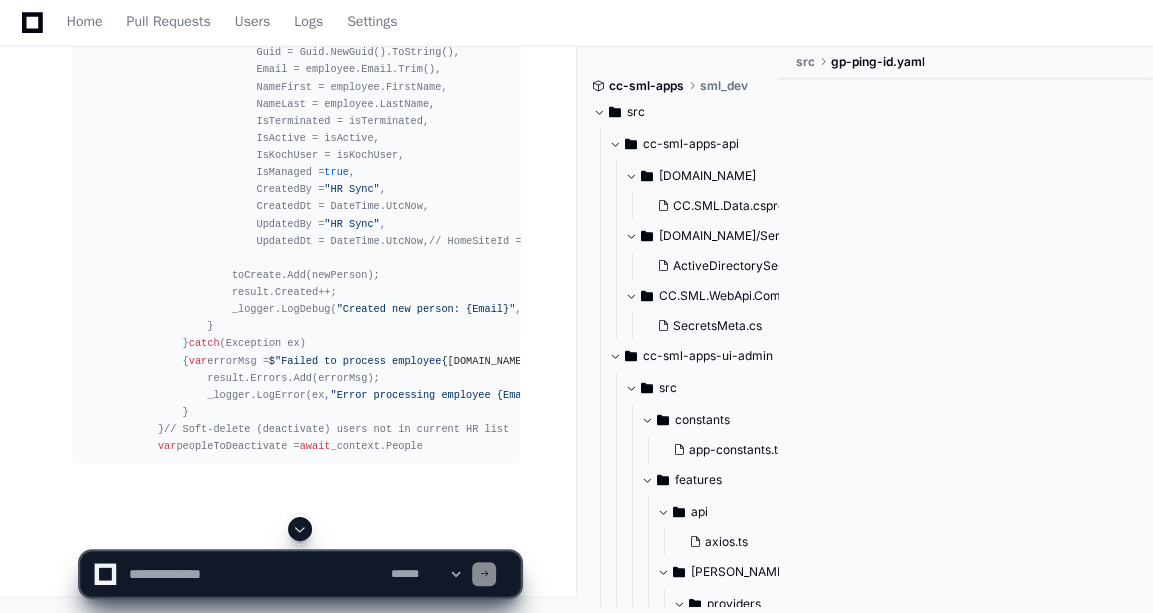 scroll, scrollTop: 133390, scrollLeft: 0, axis: vertical 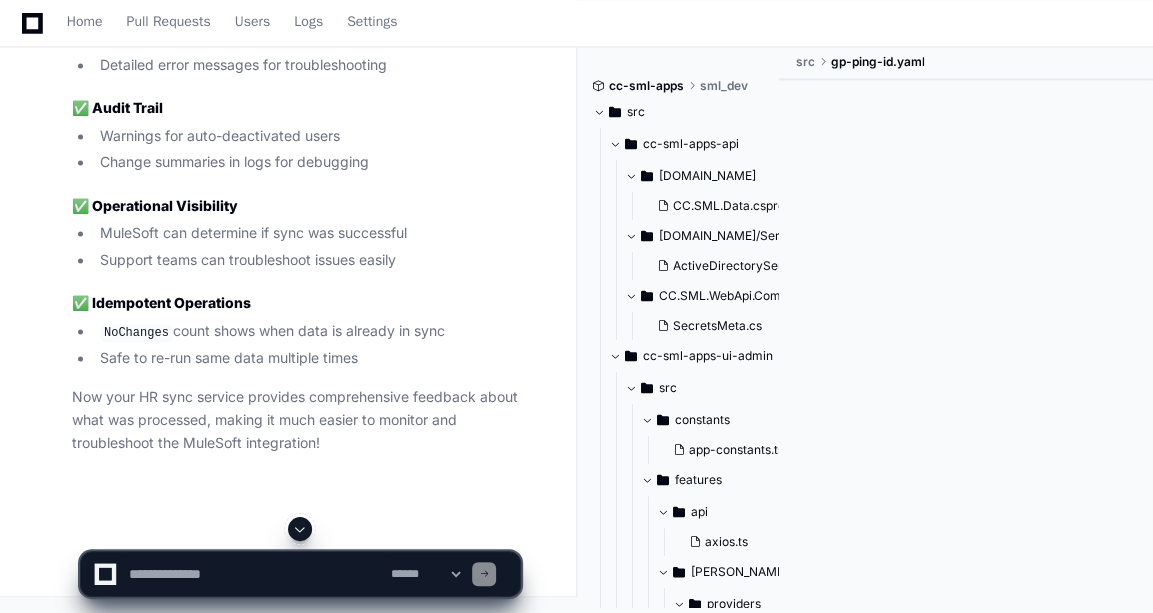 click 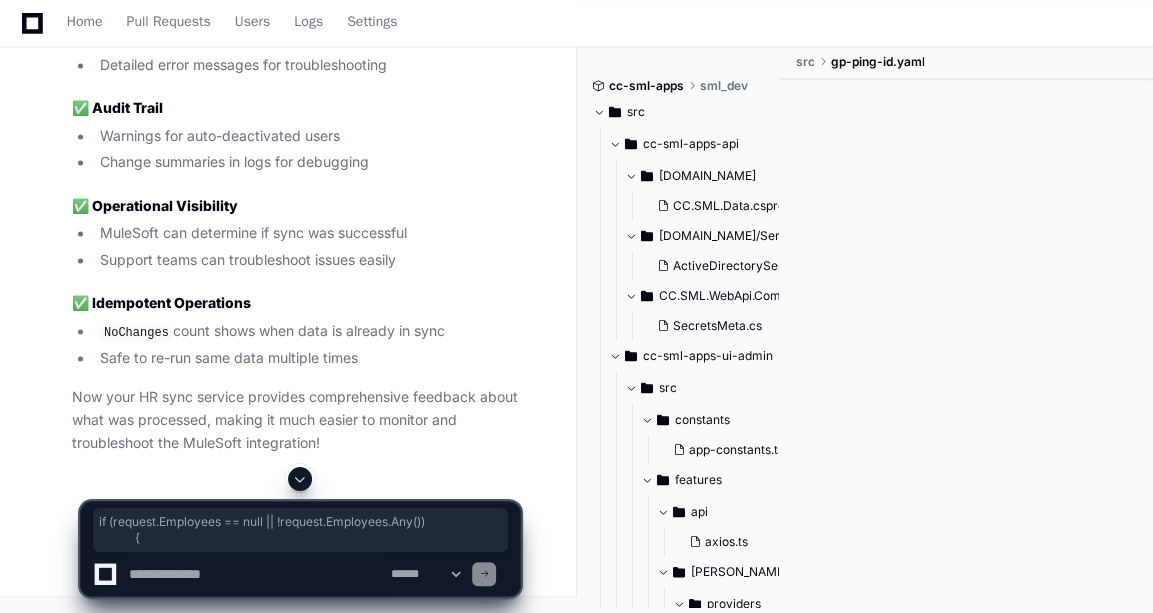 drag, startPoint x: 142, startPoint y: 269, endPoint x: 152, endPoint y: 307, distance: 39.293766 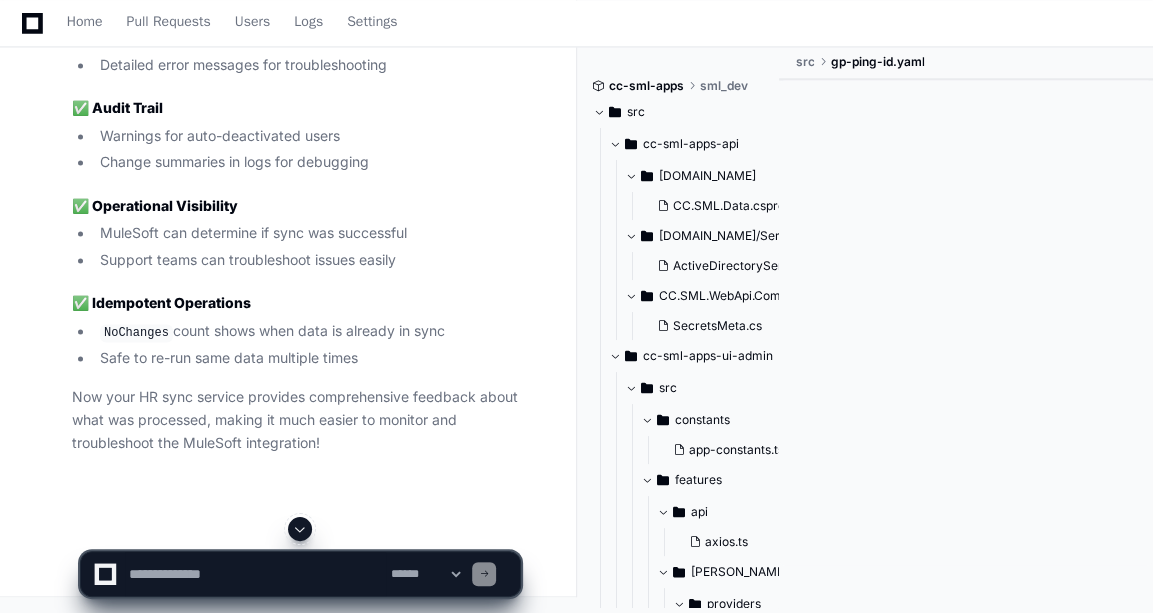 click 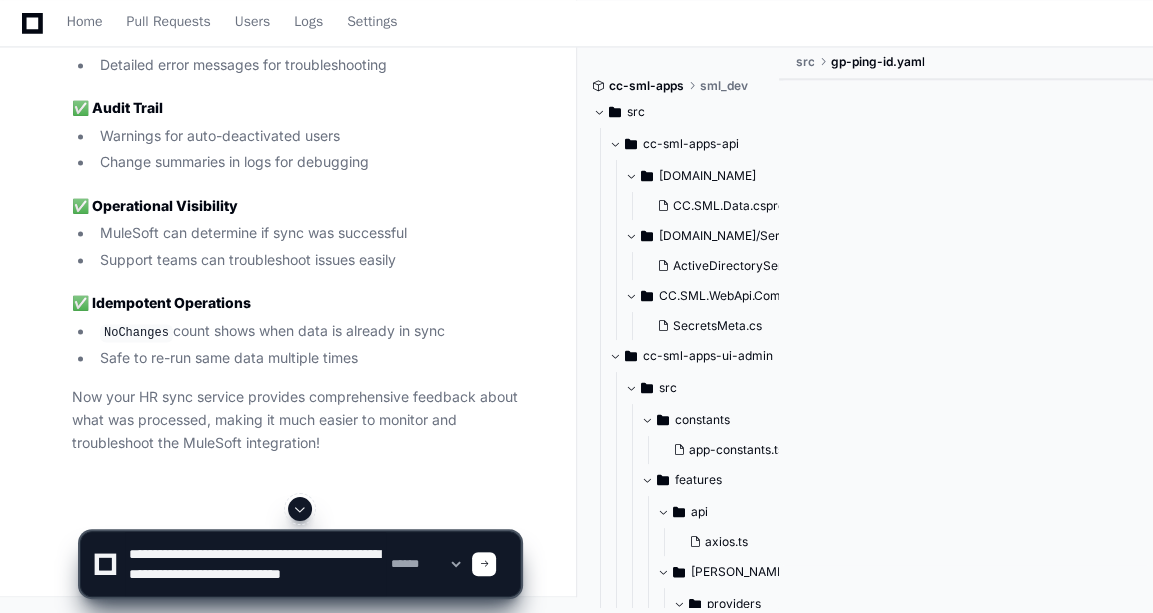 scroll, scrollTop: 6, scrollLeft: 0, axis: vertical 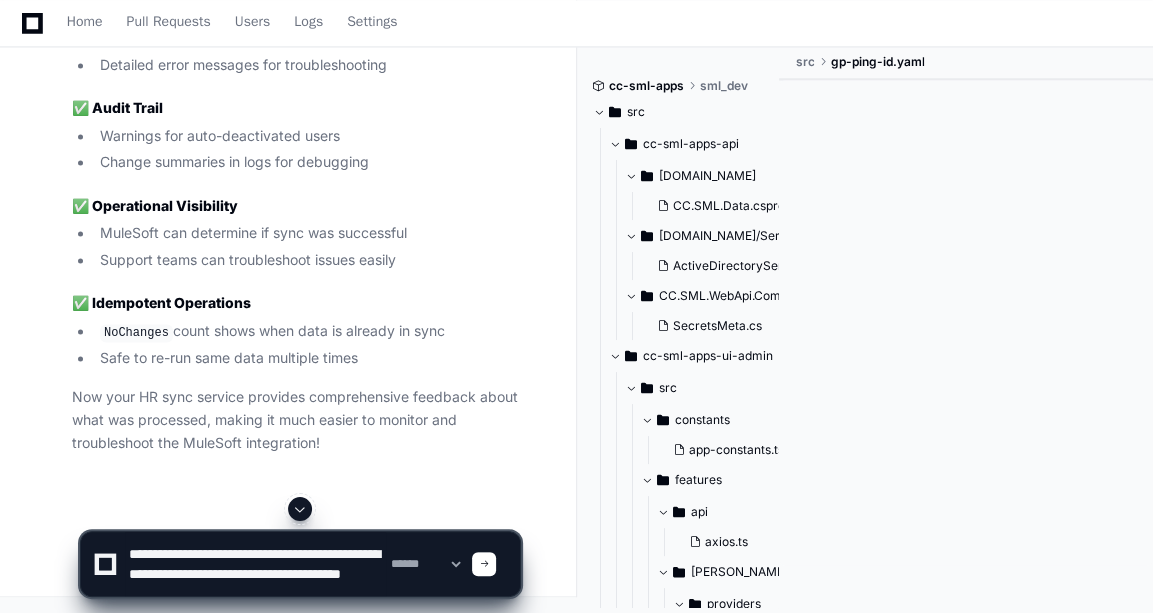 type on "**********" 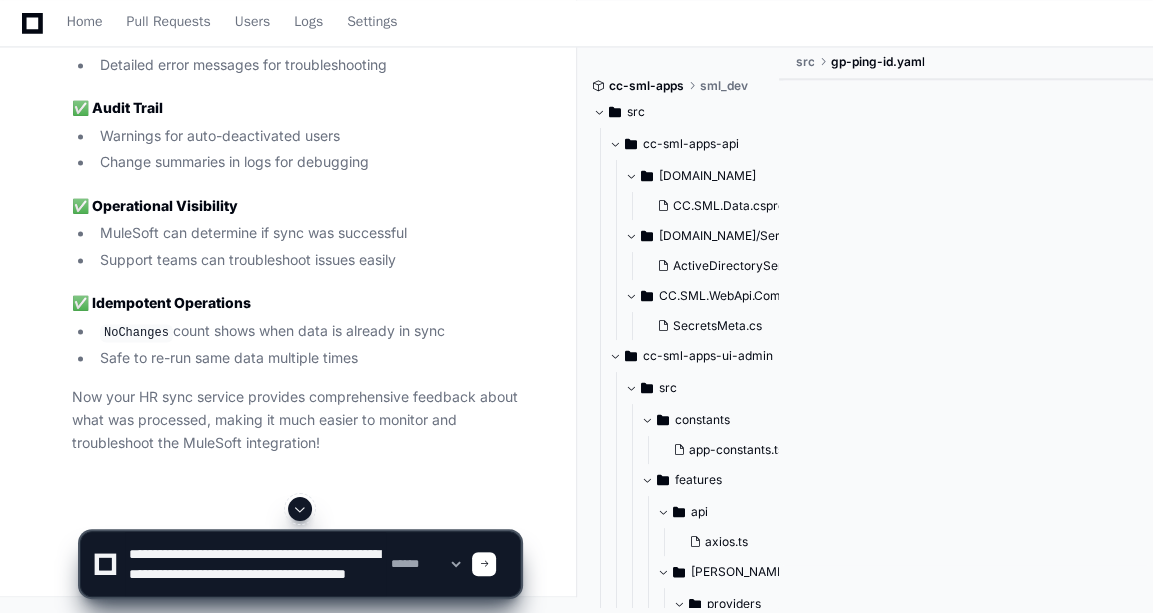 scroll, scrollTop: 0, scrollLeft: 9, axis: horizontal 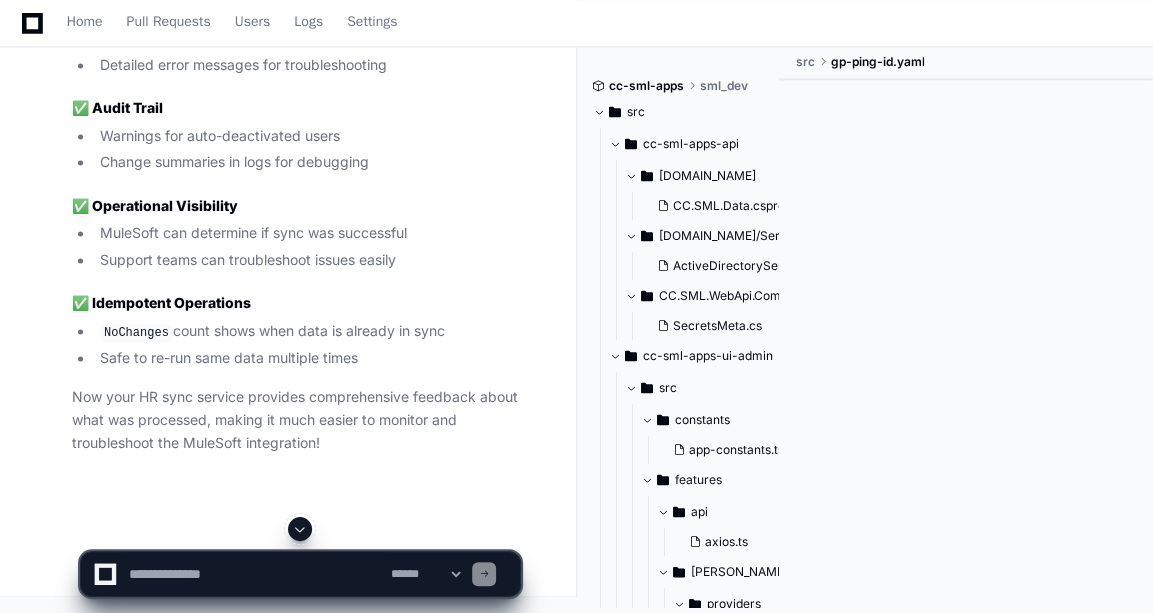 click 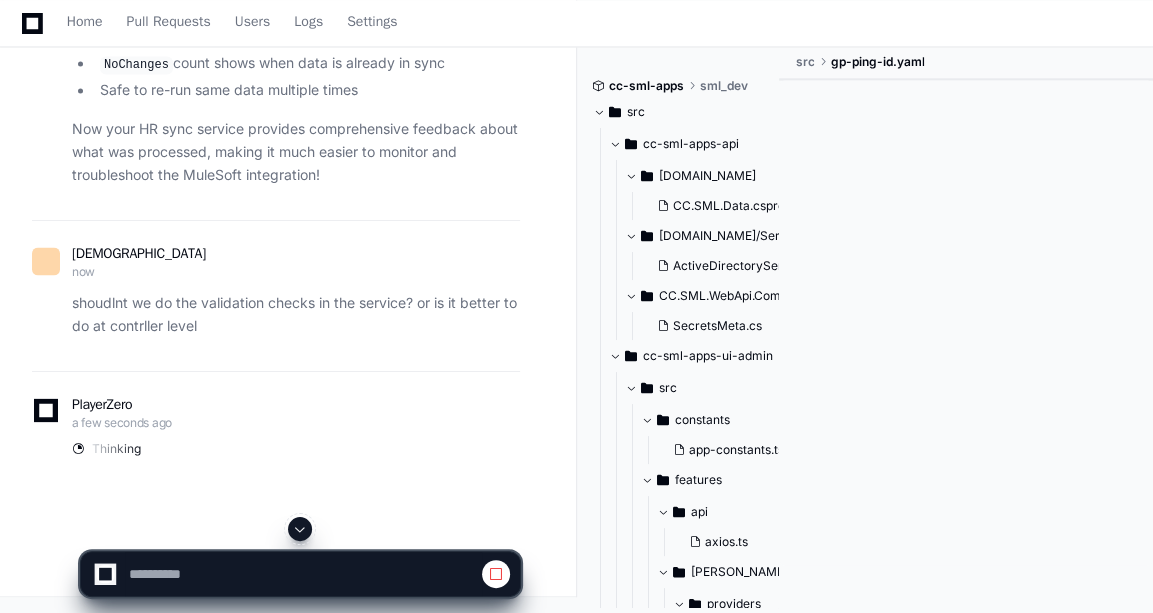 scroll, scrollTop: 138836, scrollLeft: 0, axis: vertical 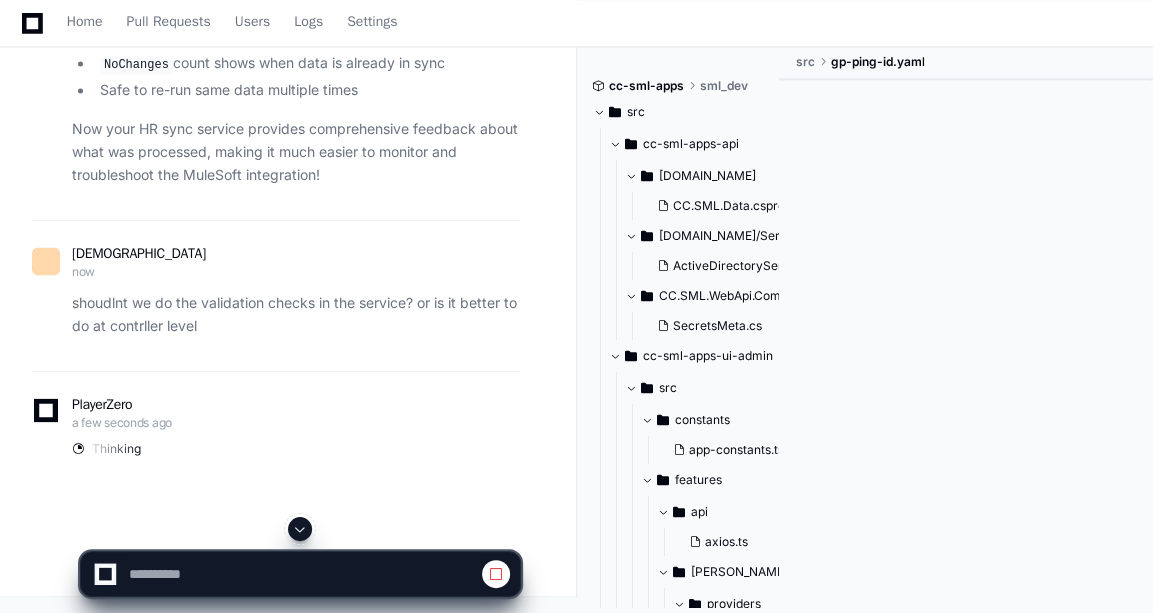 click 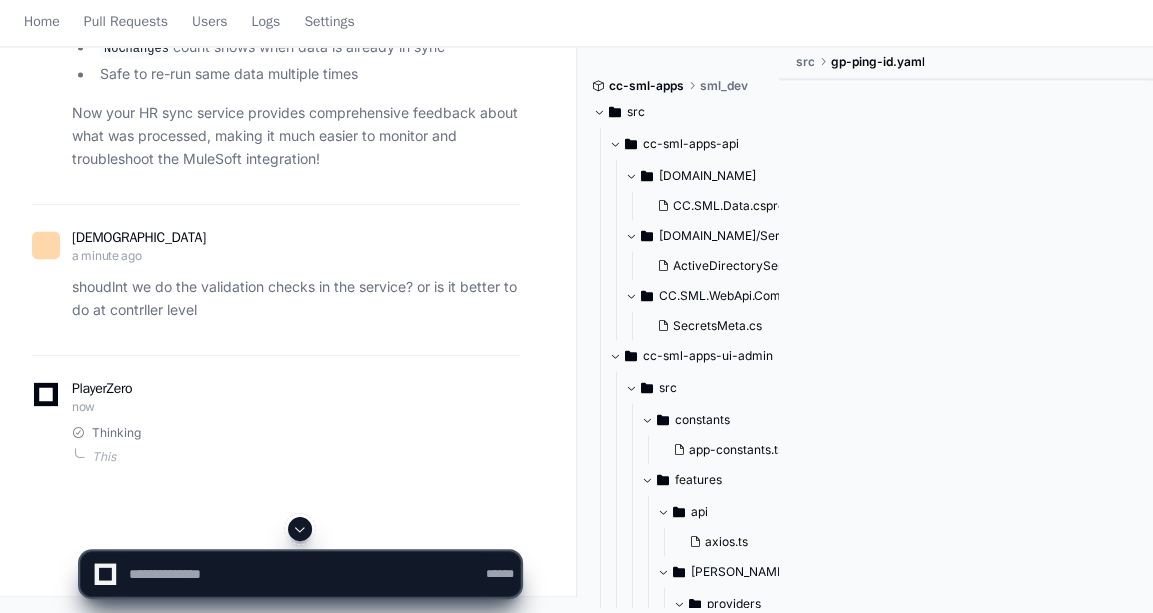 scroll, scrollTop: 0, scrollLeft: 0, axis: both 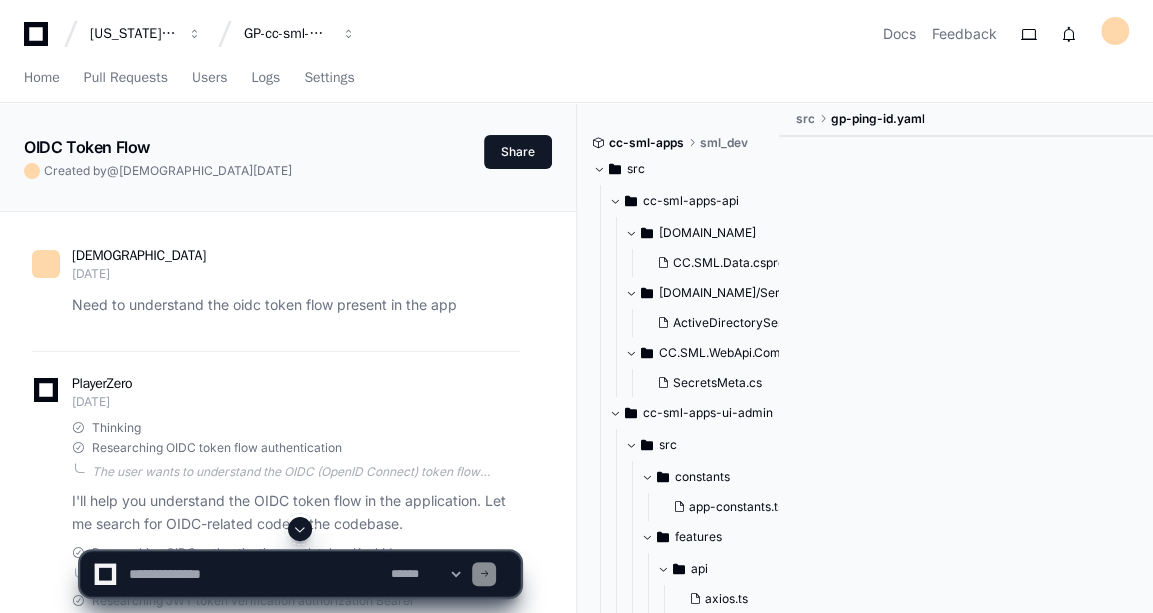 click 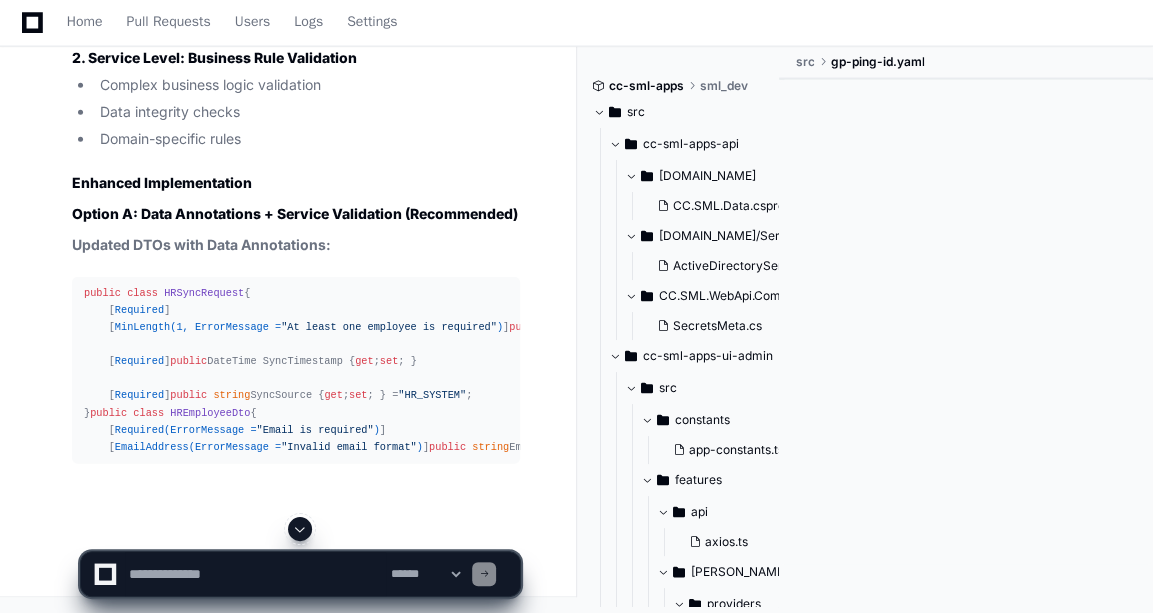 scroll, scrollTop: 139636, scrollLeft: 0, axis: vertical 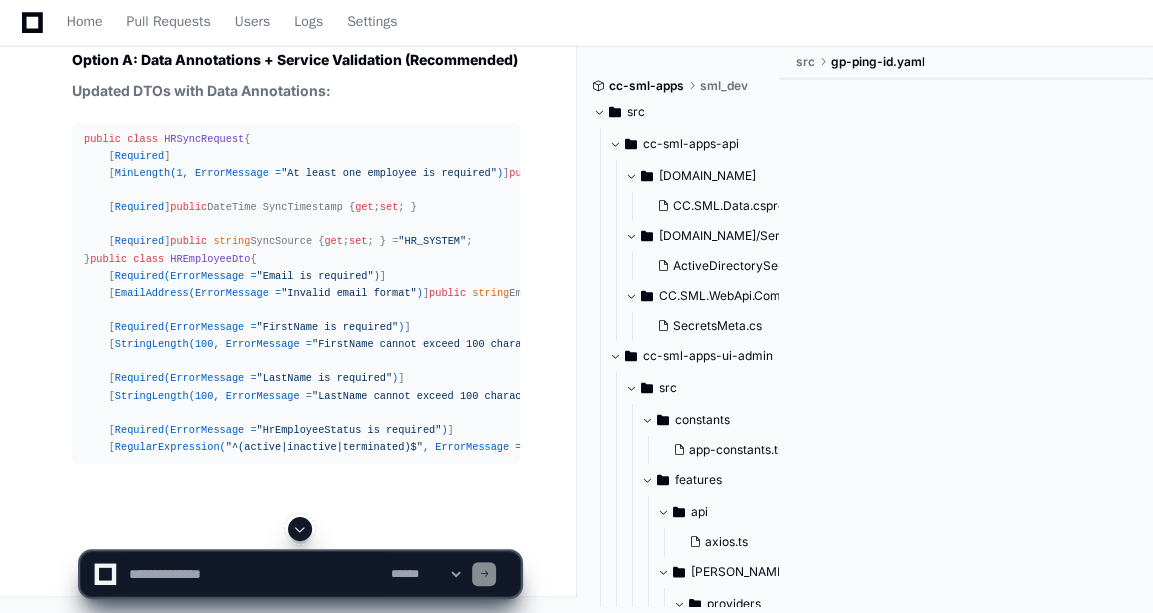 click 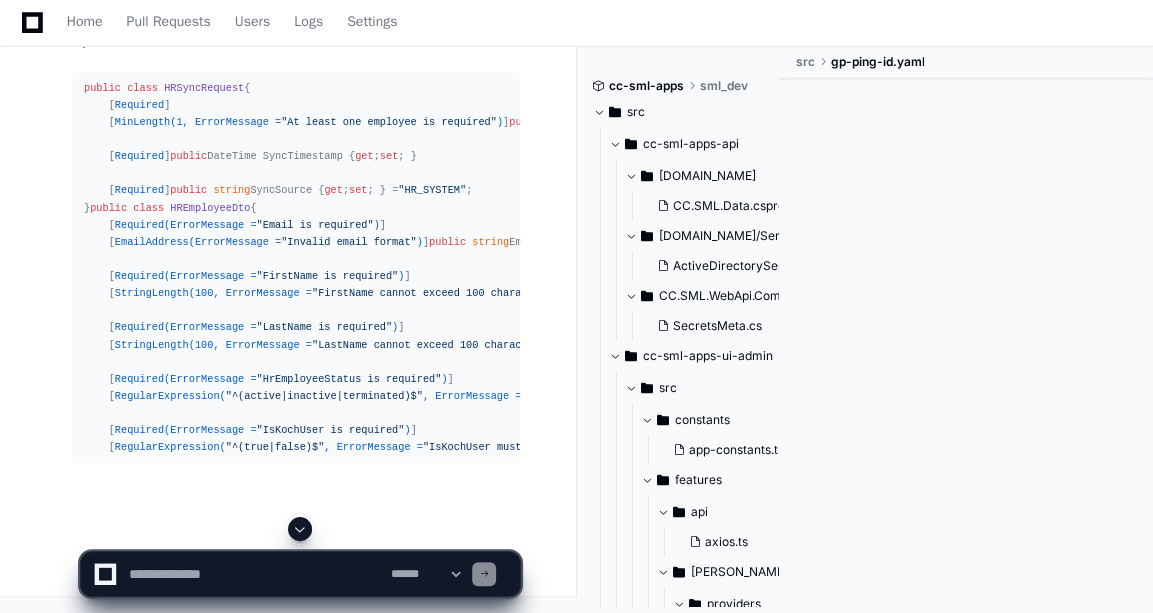 scroll, scrollTop: 139979, scrollLeft: 0, axis: vertical 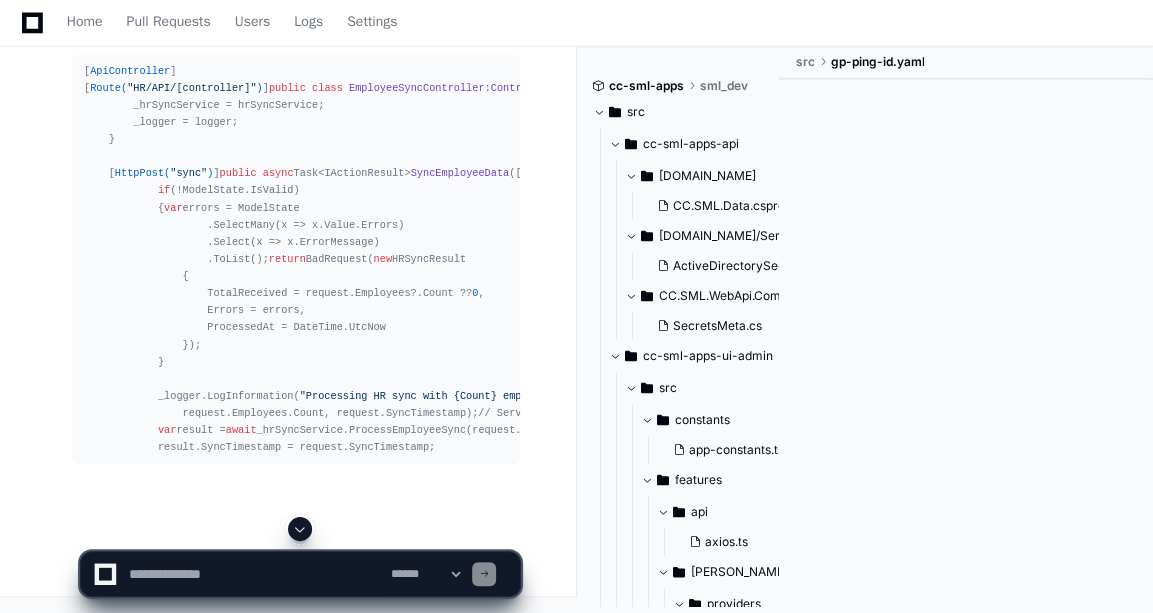 click 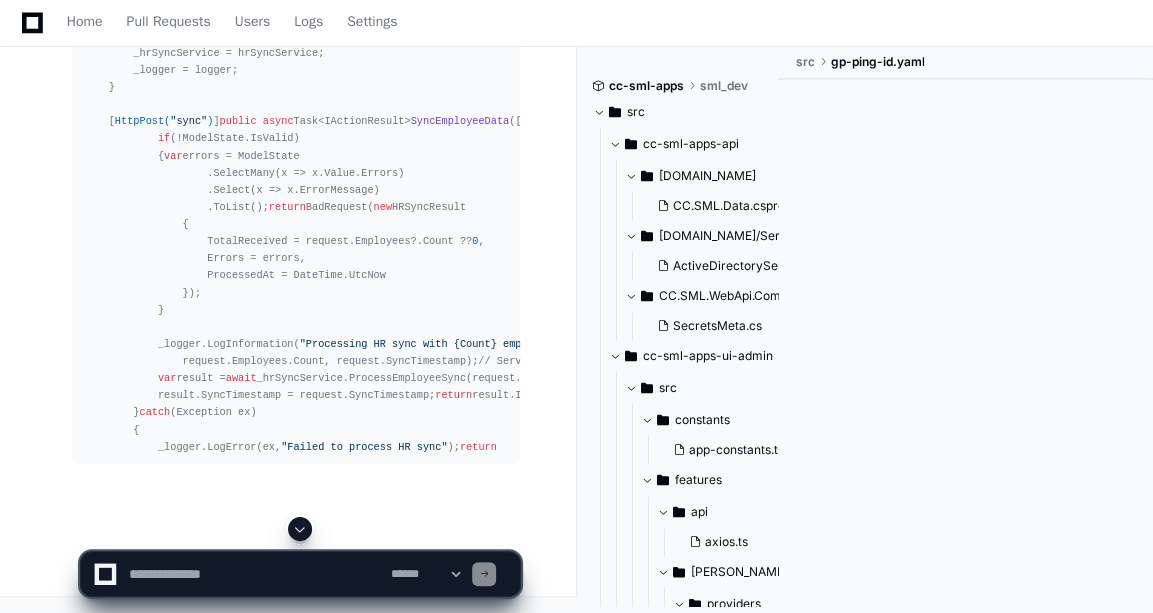 click 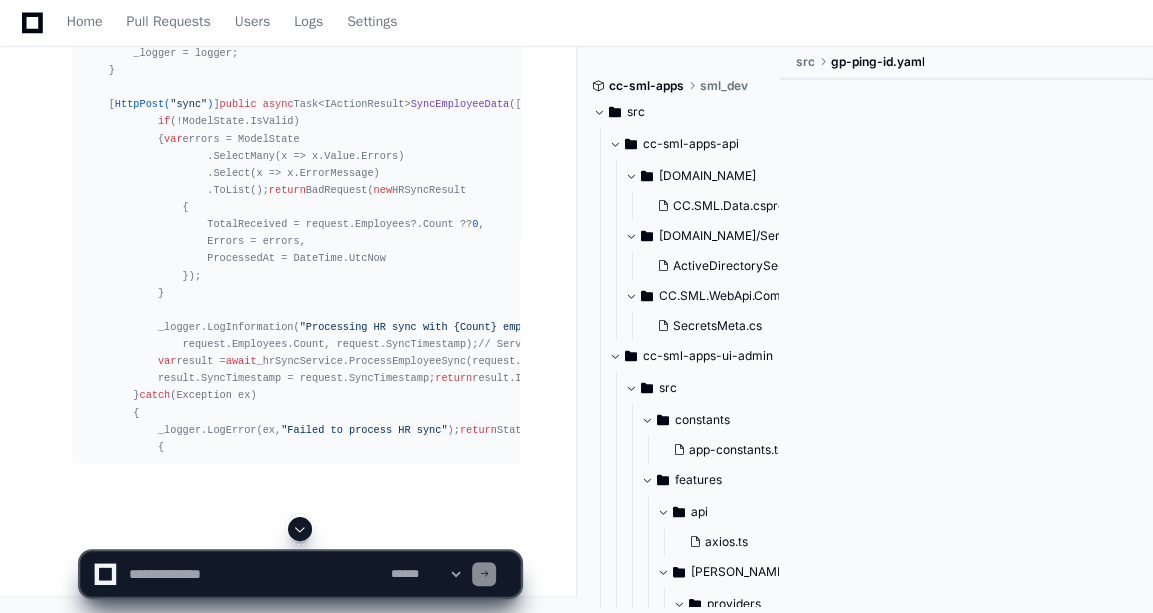 scroll, scrollTop: 141052, scrollLeft: 0, axis: vertical 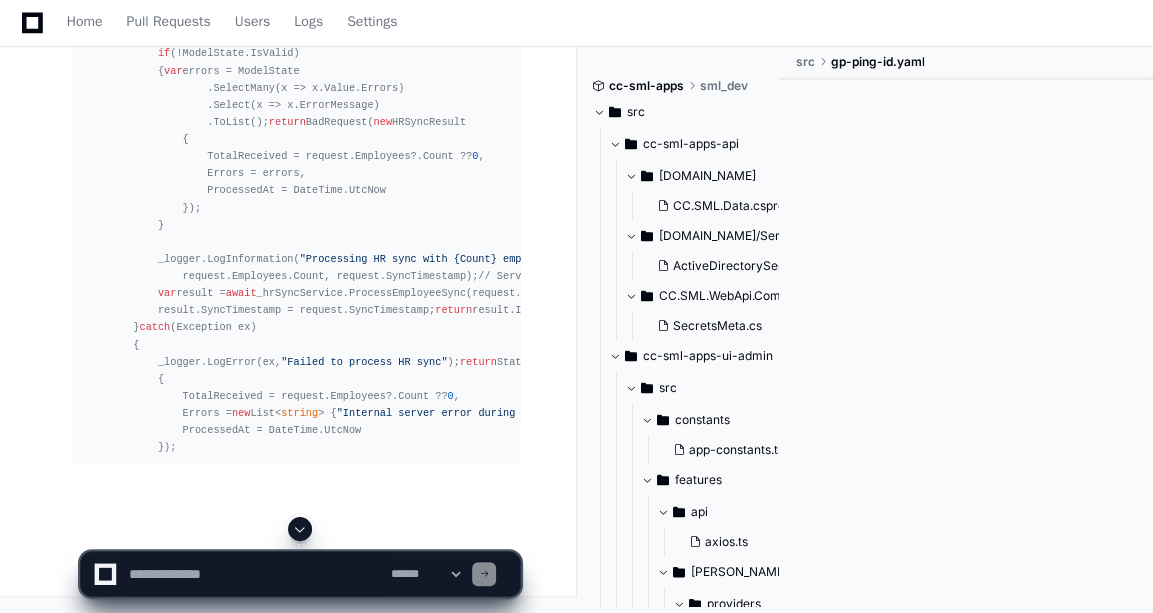 click 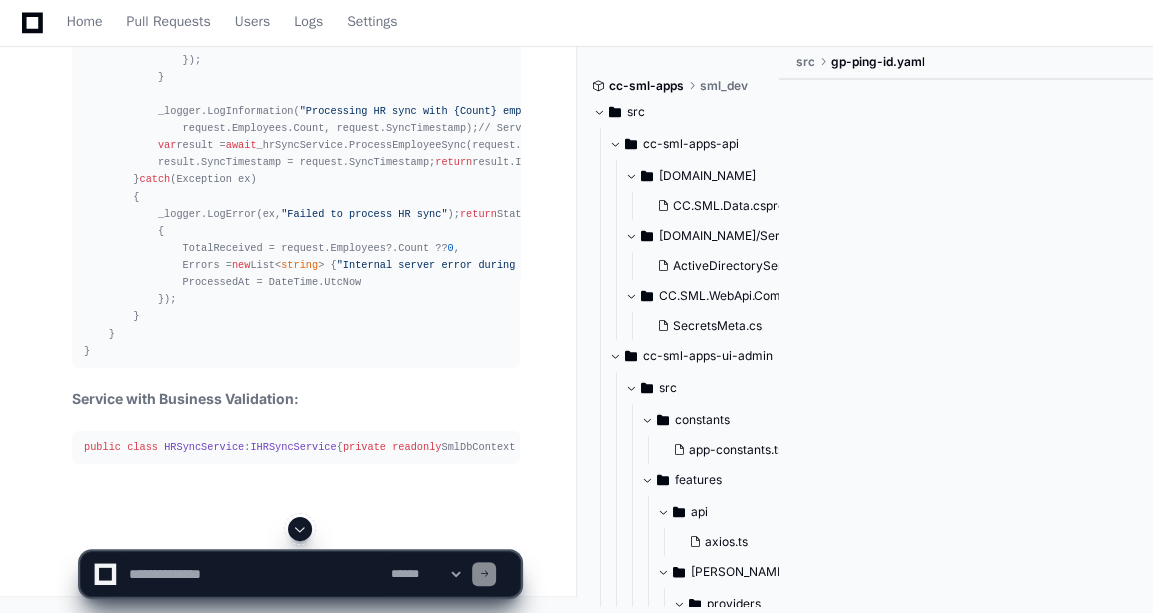 scroll, scrollTop: 141301, scrollLeft: 0, axis: vertical 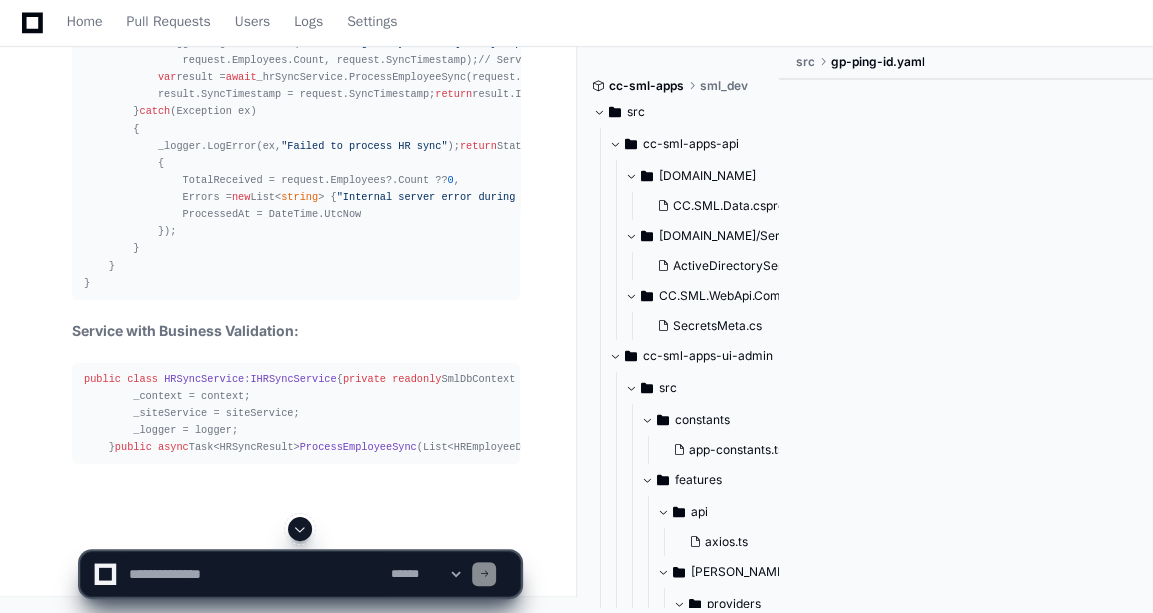 click 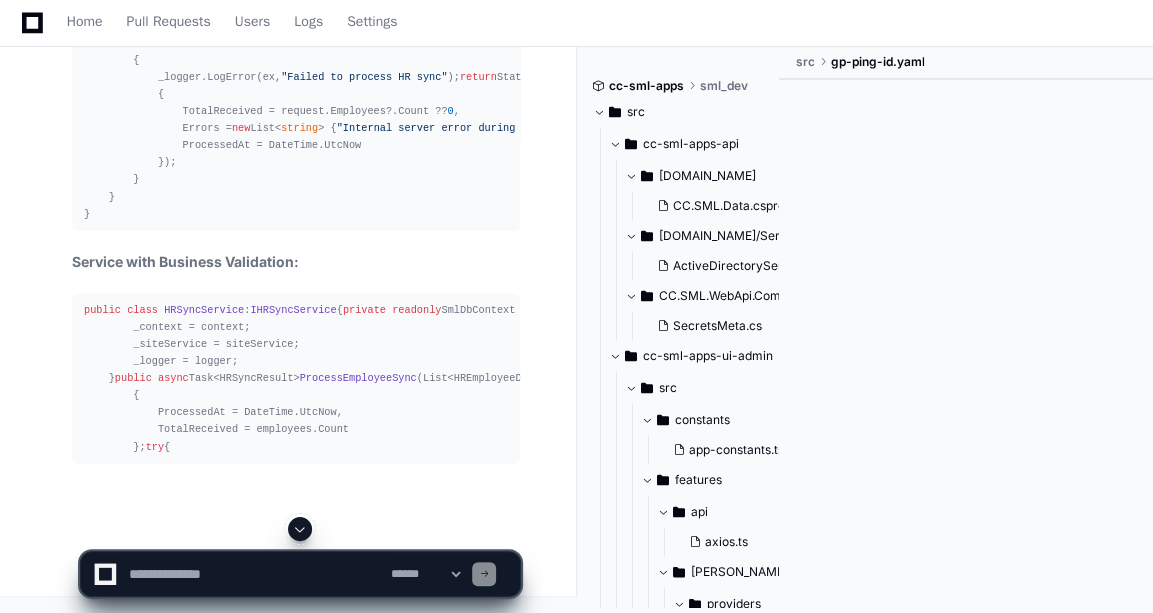 click 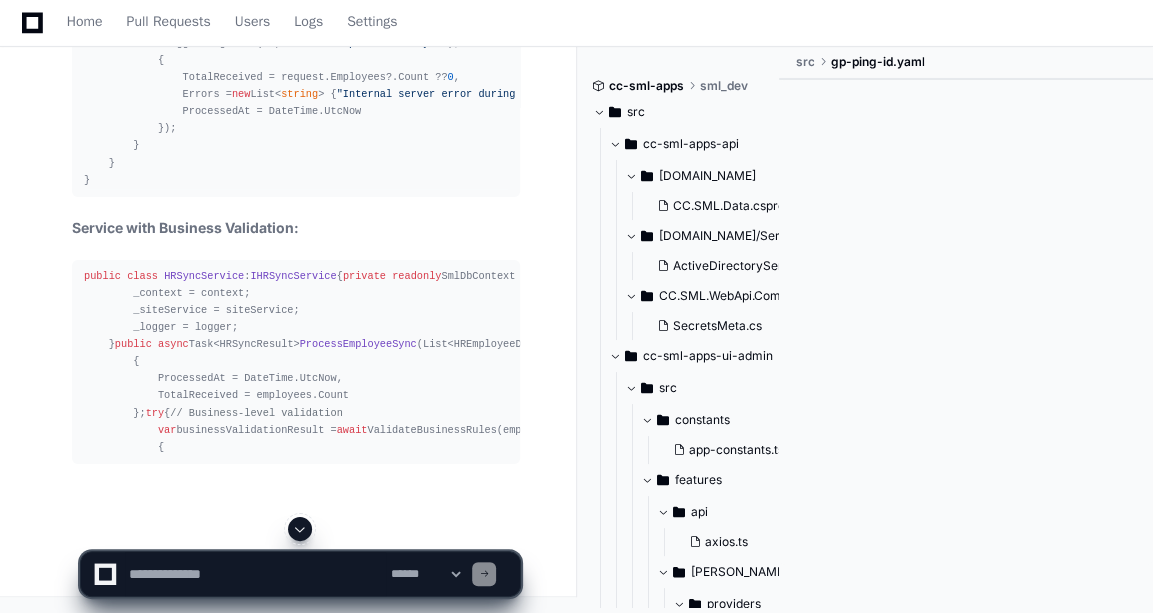 click 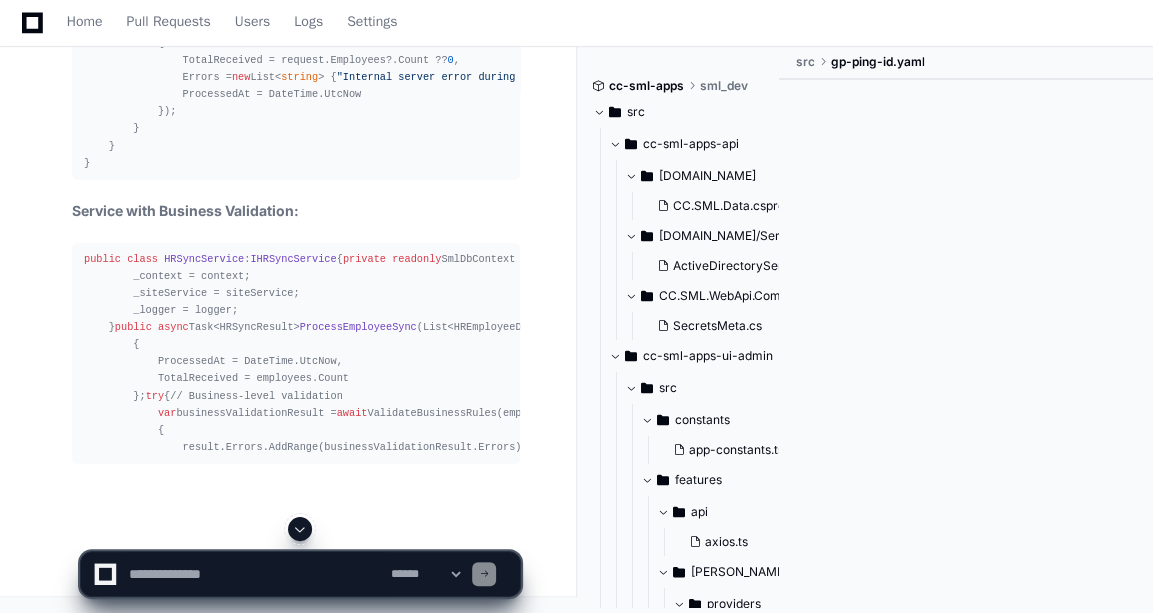 scroll, scrollTop: 141730, scrollLeft: 0, axis: vertical 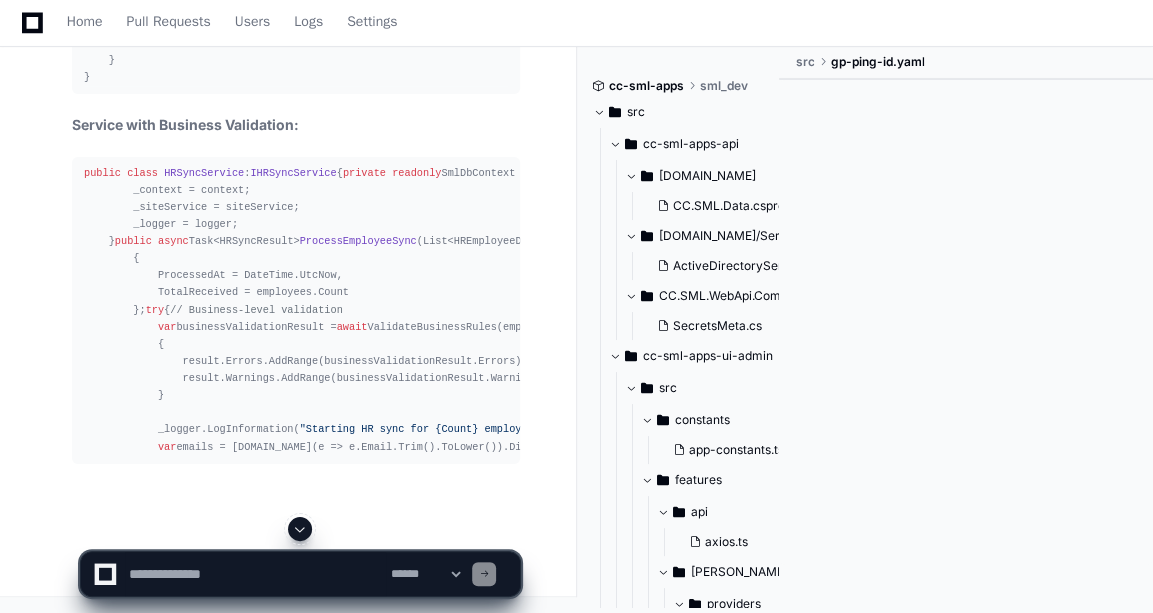 click 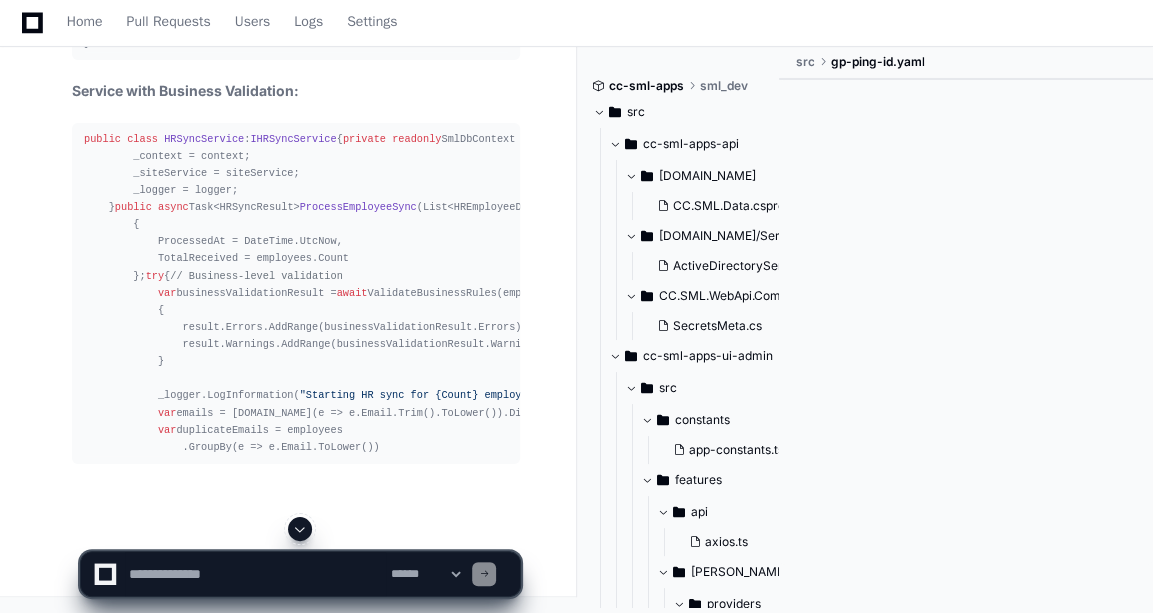 scroll, scrollTop: 141919, scrollLeft: 0, axis: vertical 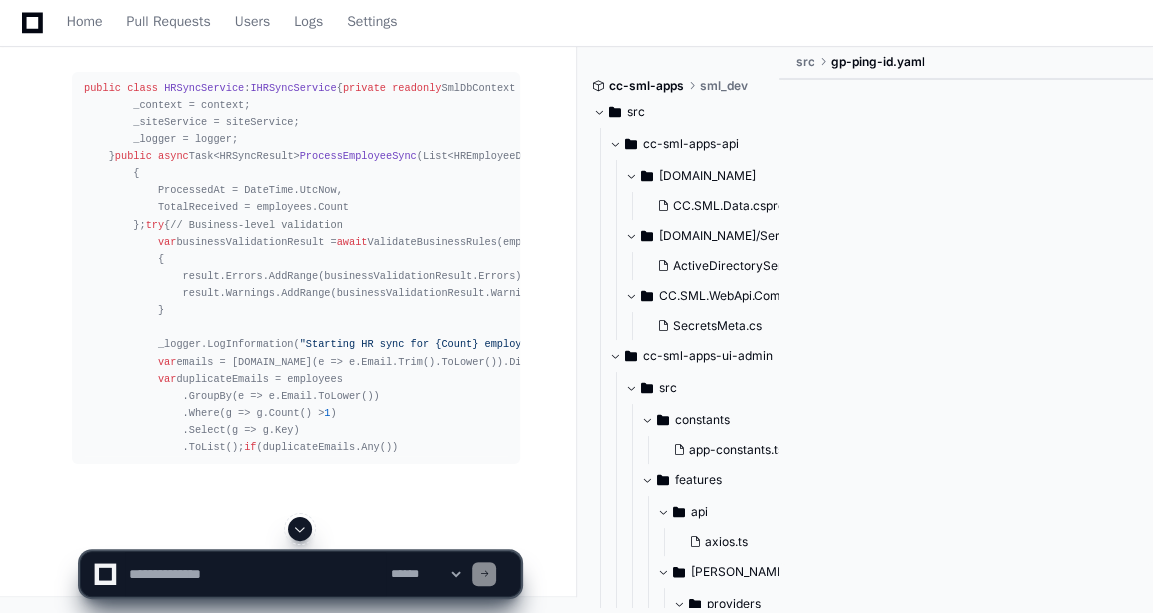 click 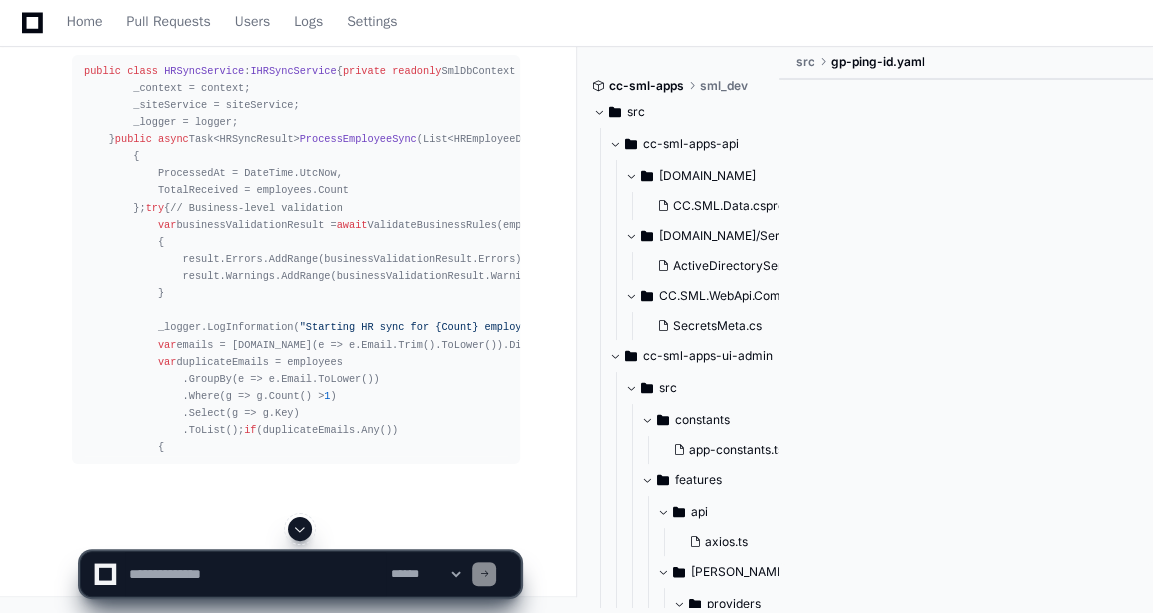 scroll, scrollTop: 142039, scrollLeft: 0, axis: vertical 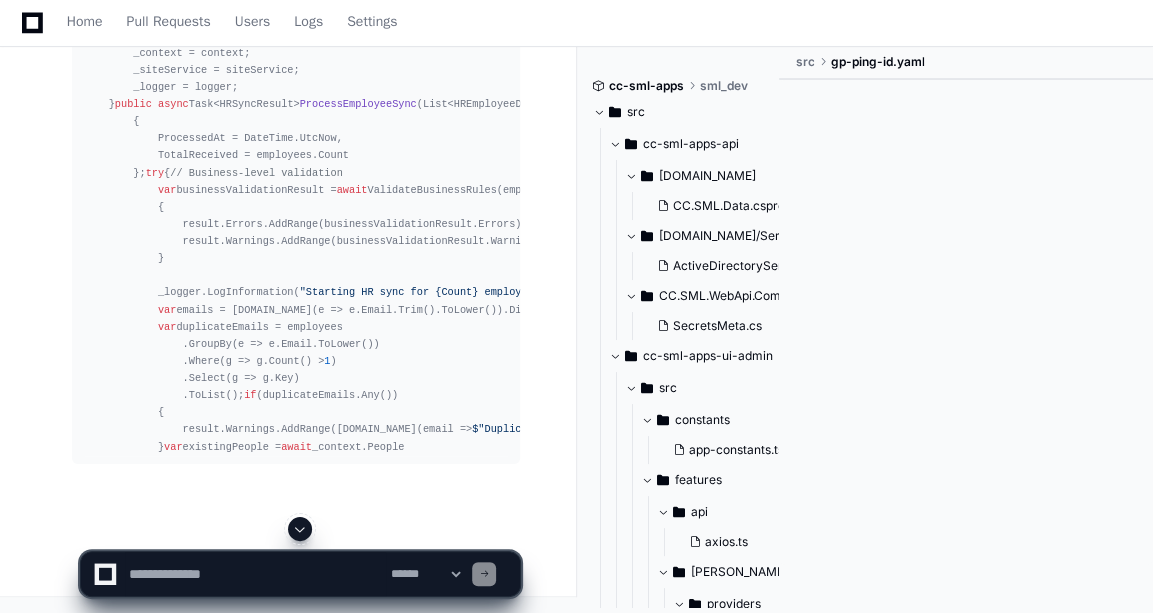 click 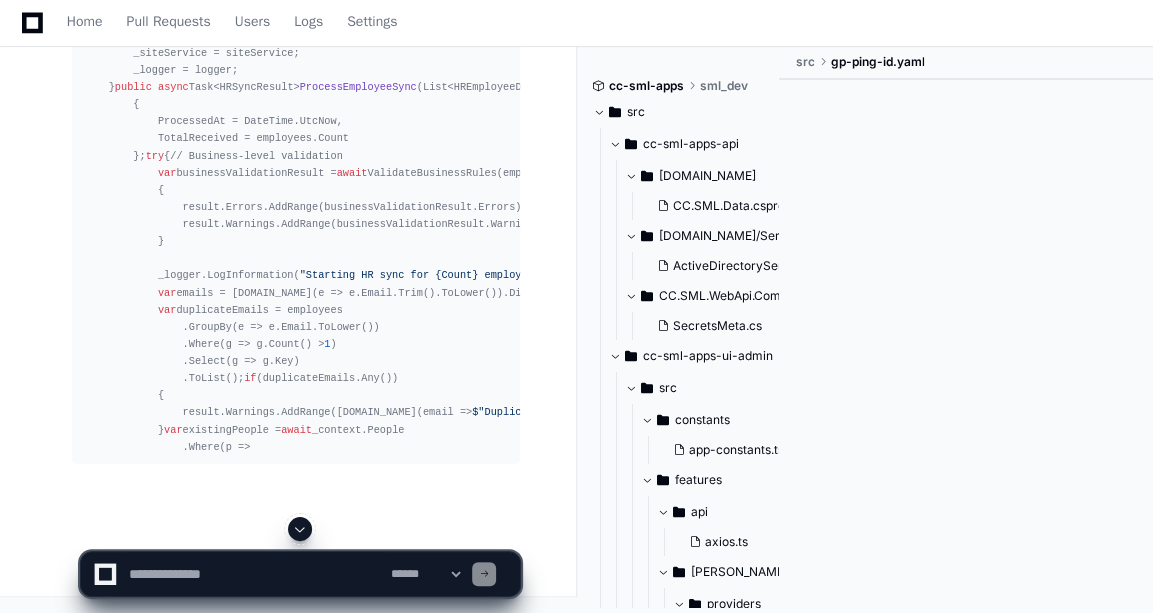 scroll, scrollTop: 142141, scrollLeft: 0, axis: vertical 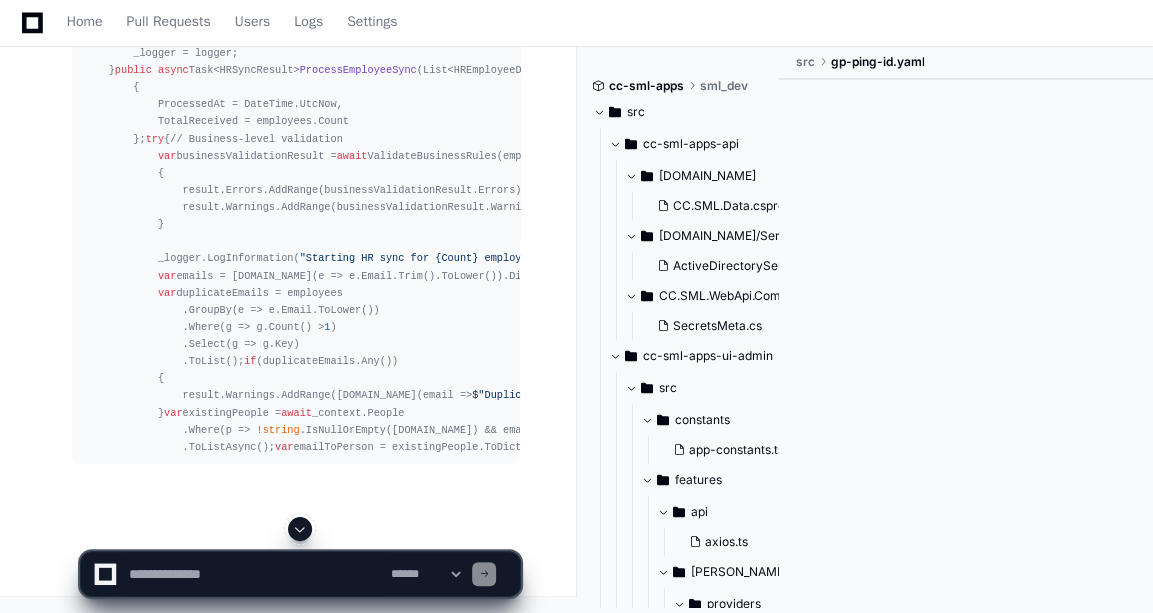 click 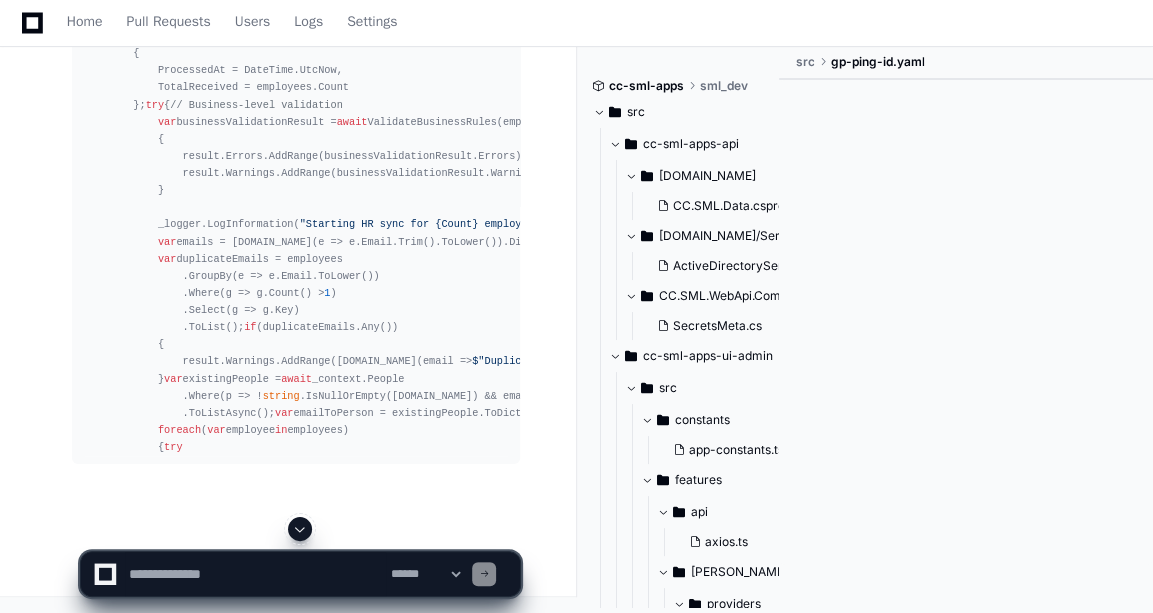 click 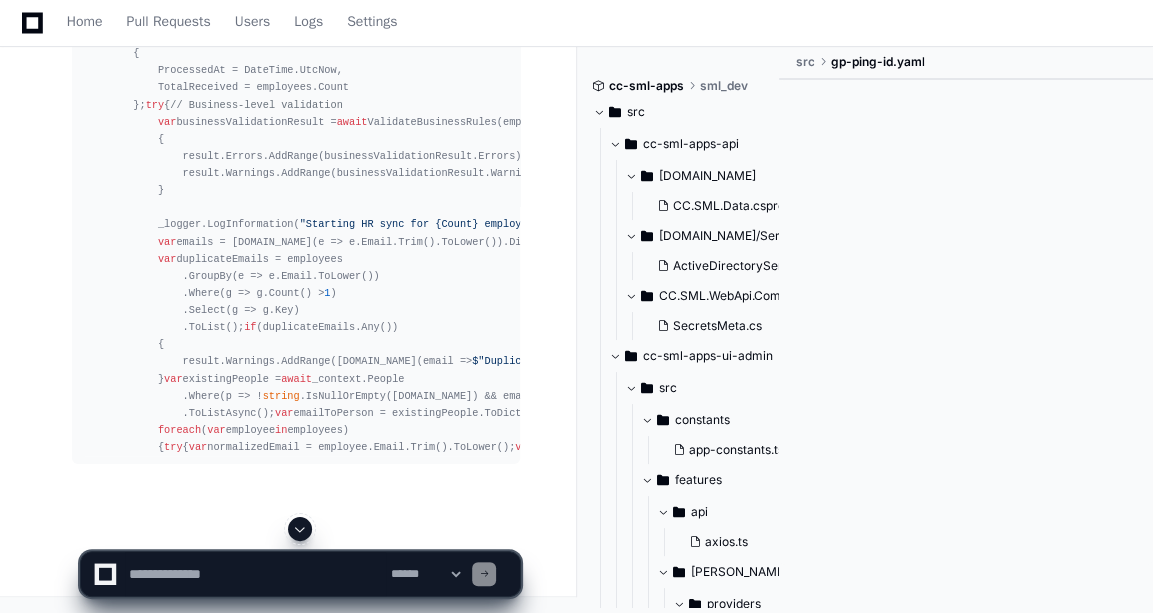 click 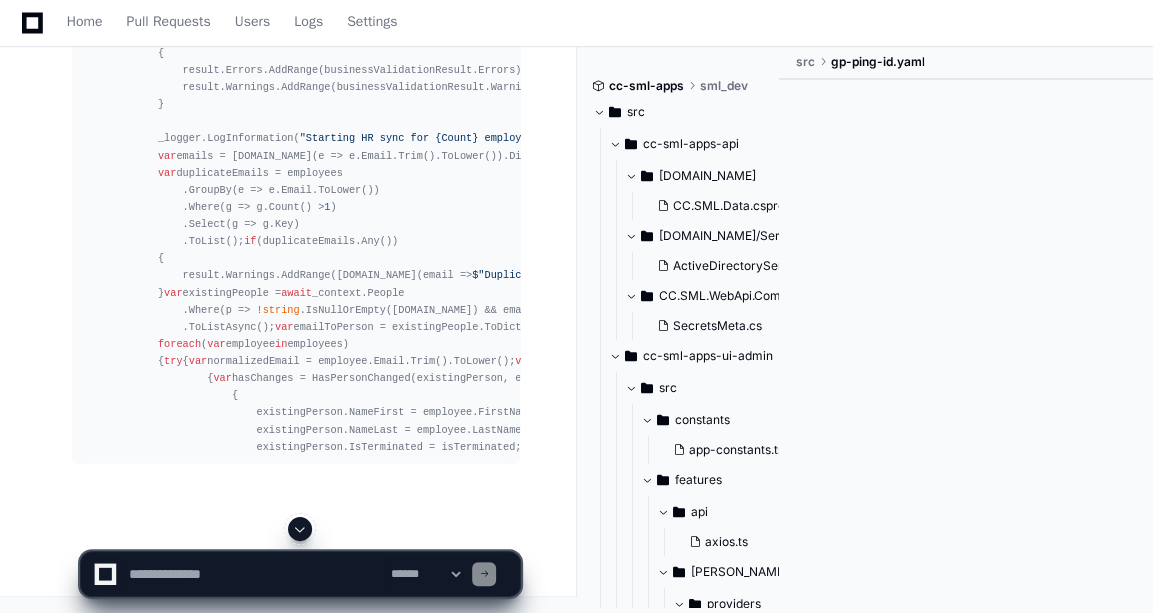 click 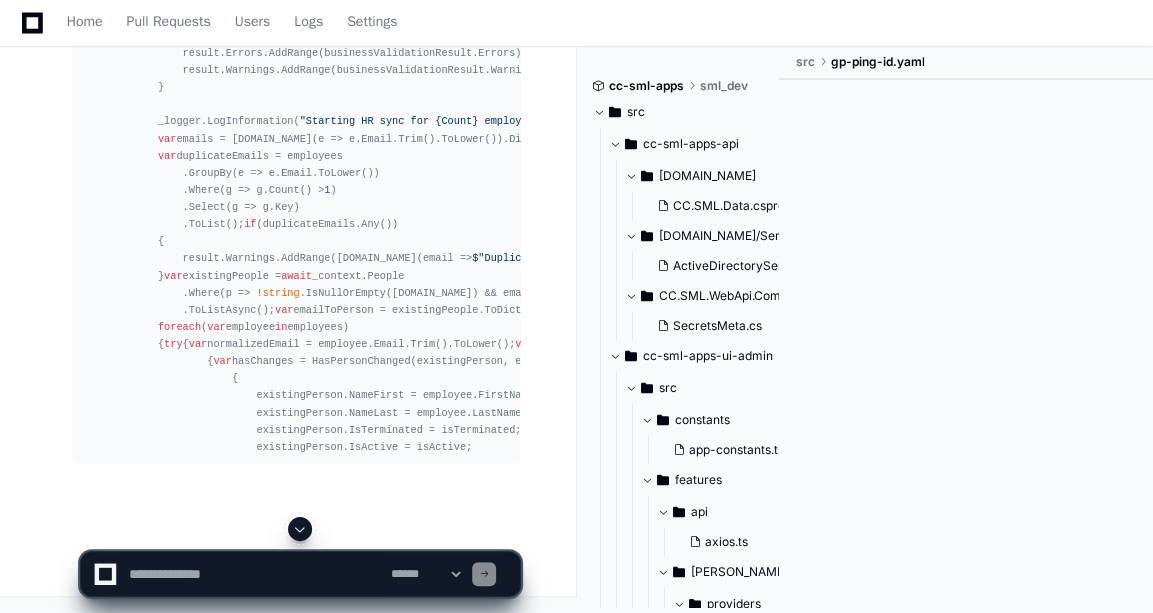 scroll, scrollTop: 142621, scrollLeft: 0, axis: vertical 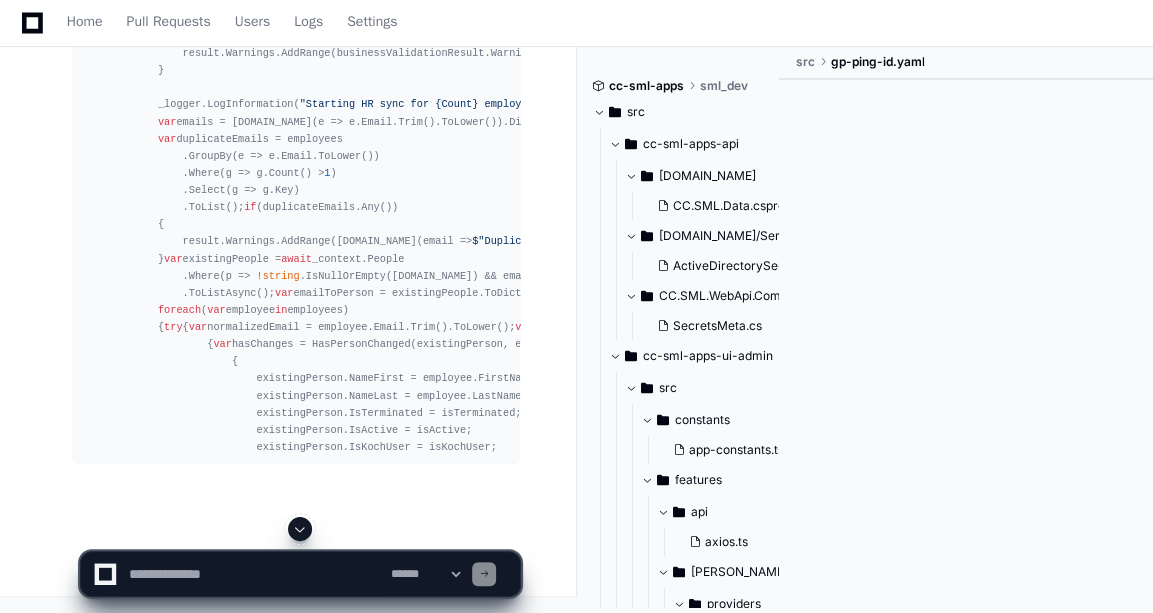 click 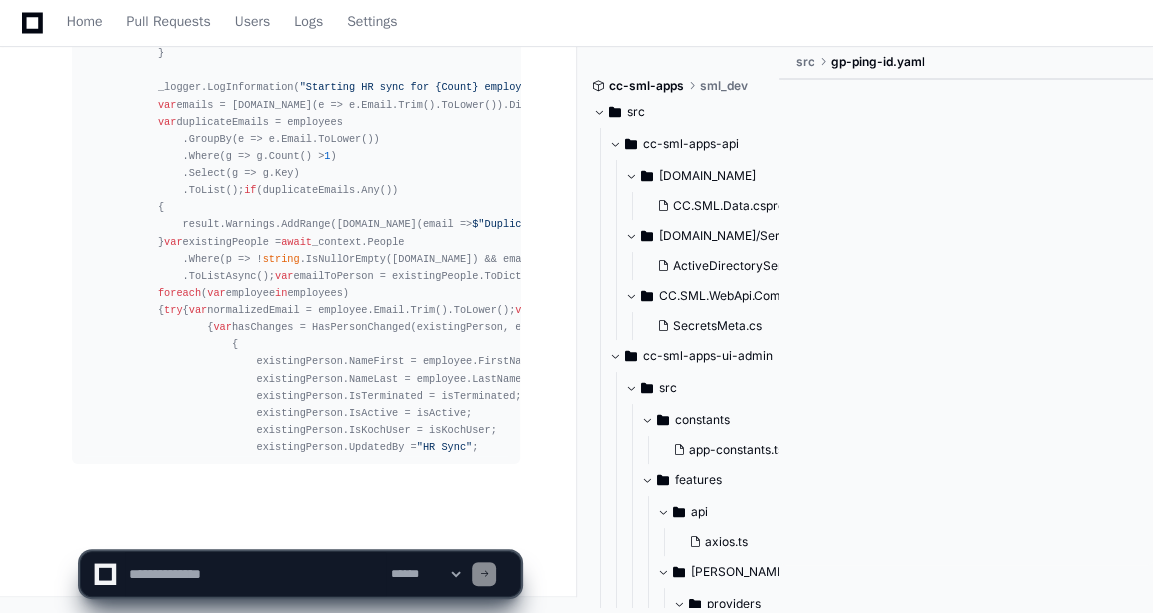 scroll, scrollTop: 142673, scrollLeft: 0, axis: vertical 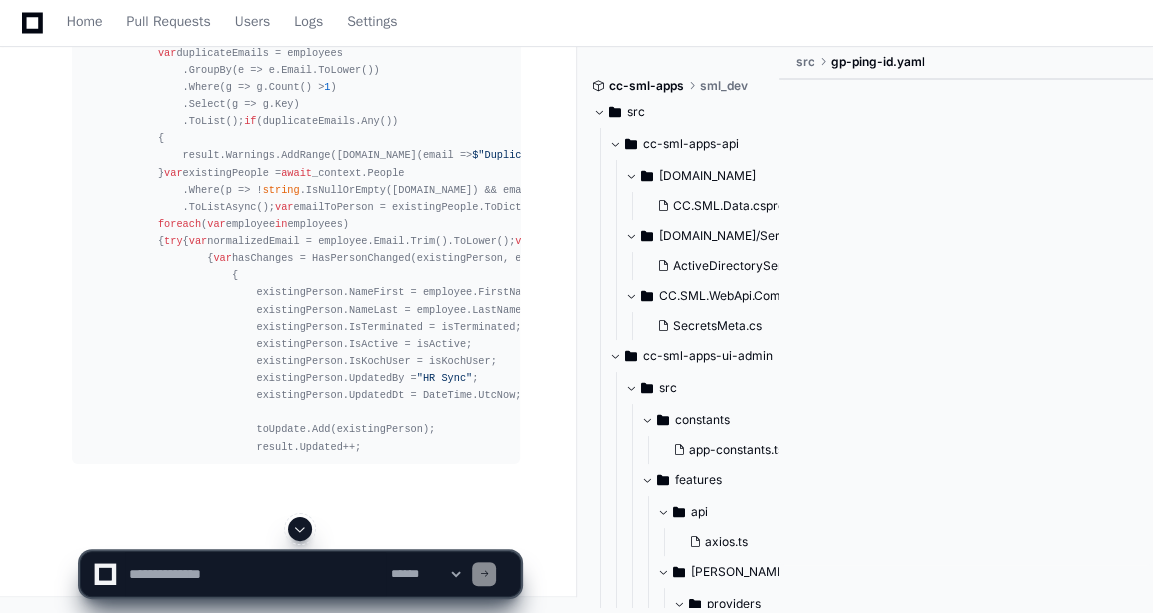 click 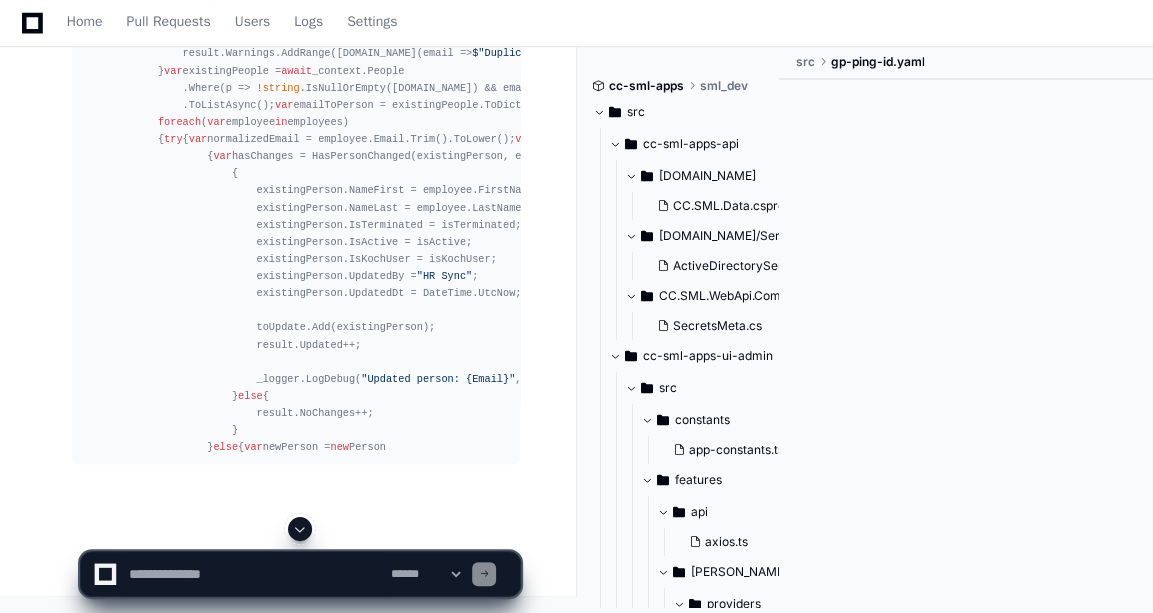 click 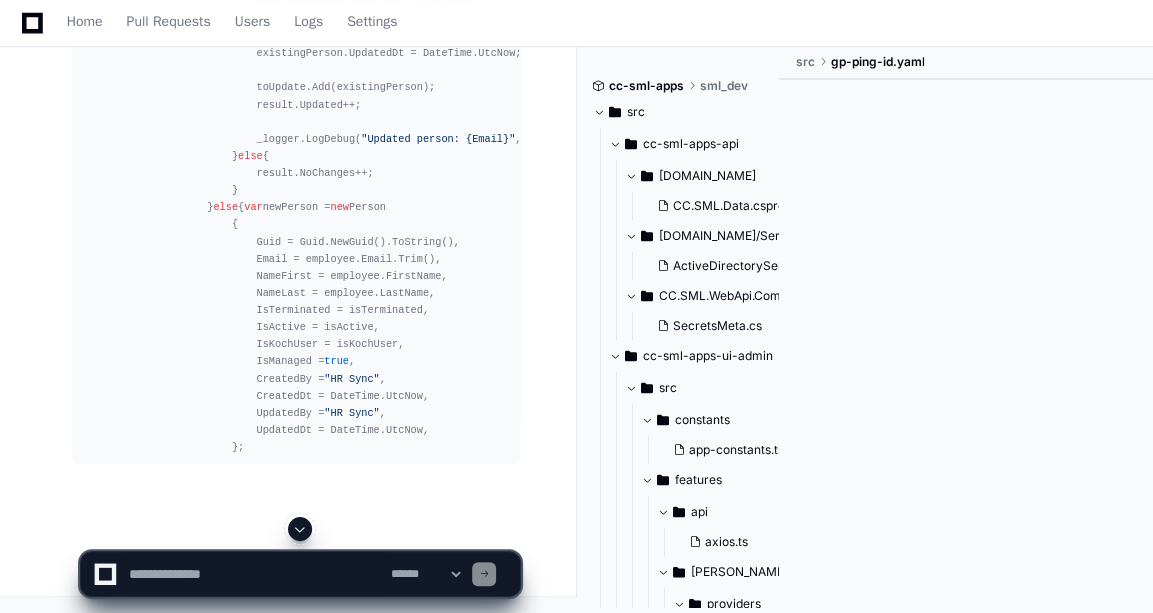 click 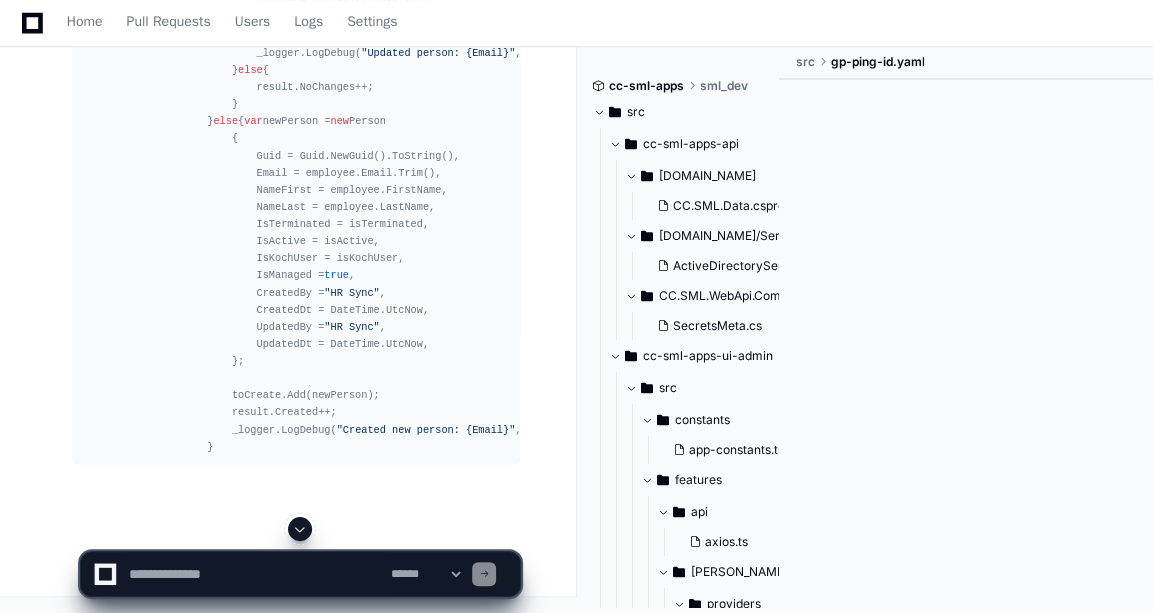 click 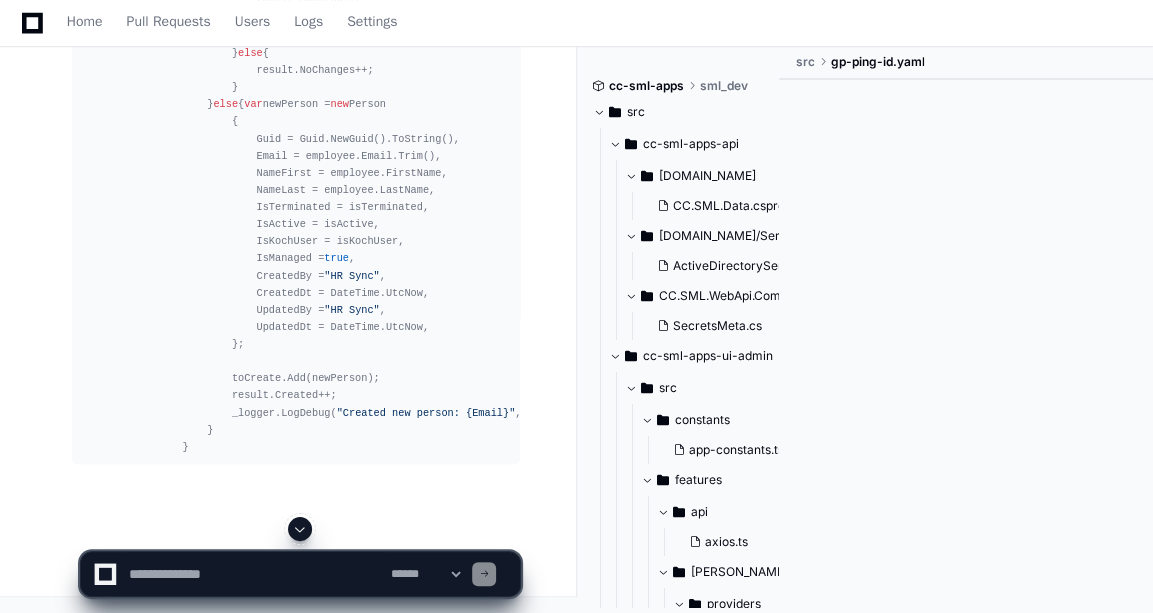 scroll, scrollTop: 143256, scrollLeft: 0, axis: vertical 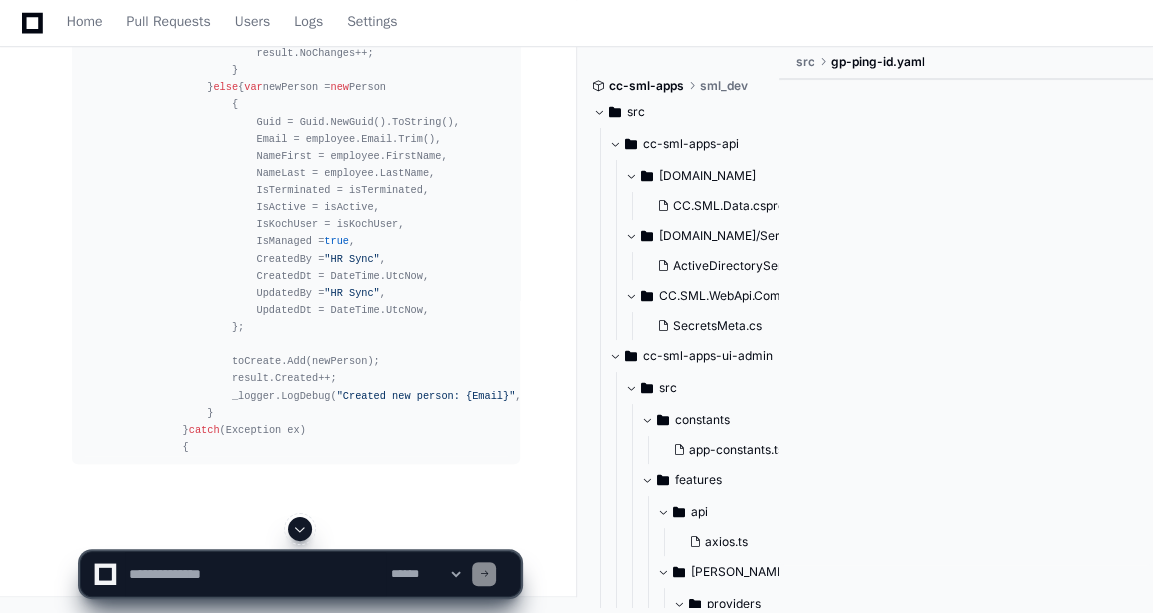 click 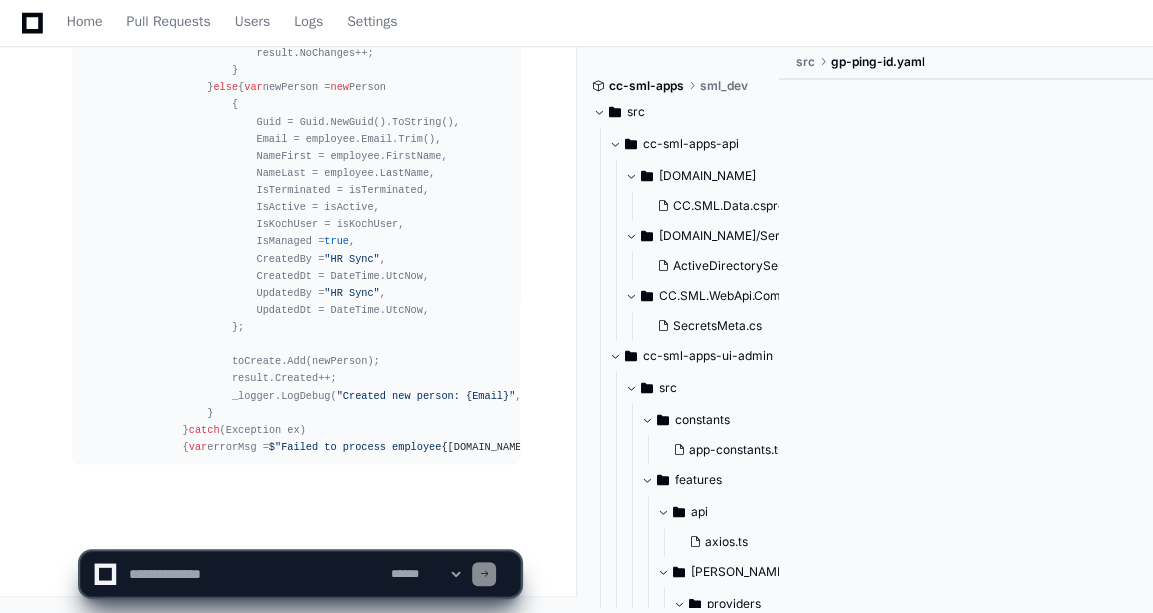 scroll, scrollTop: 143324, scrollLeft: 0, axis: vertical 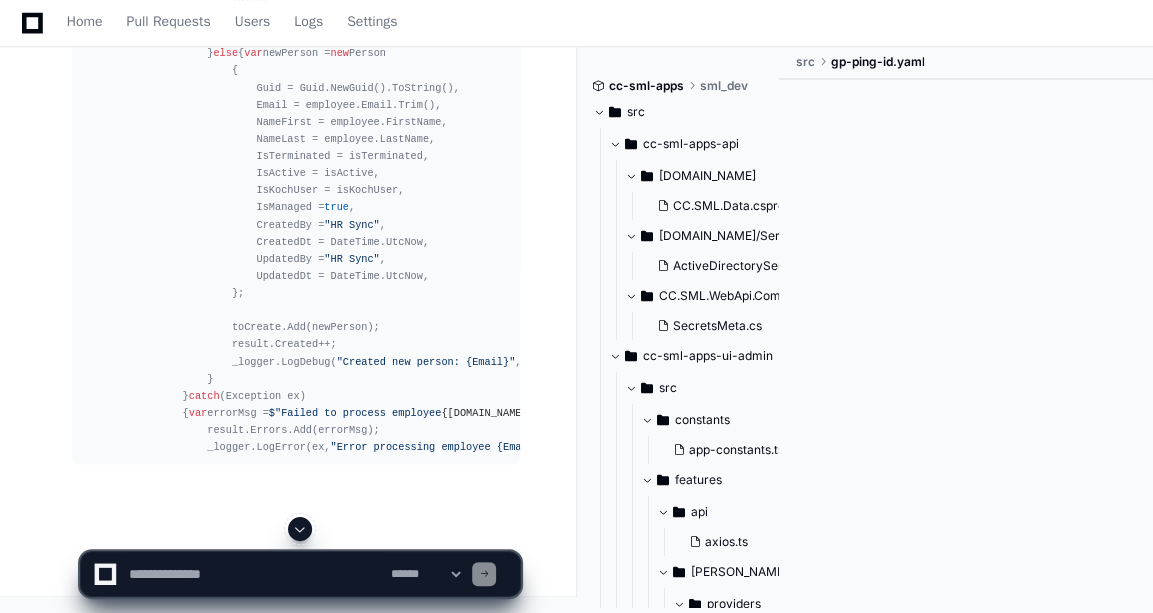 click 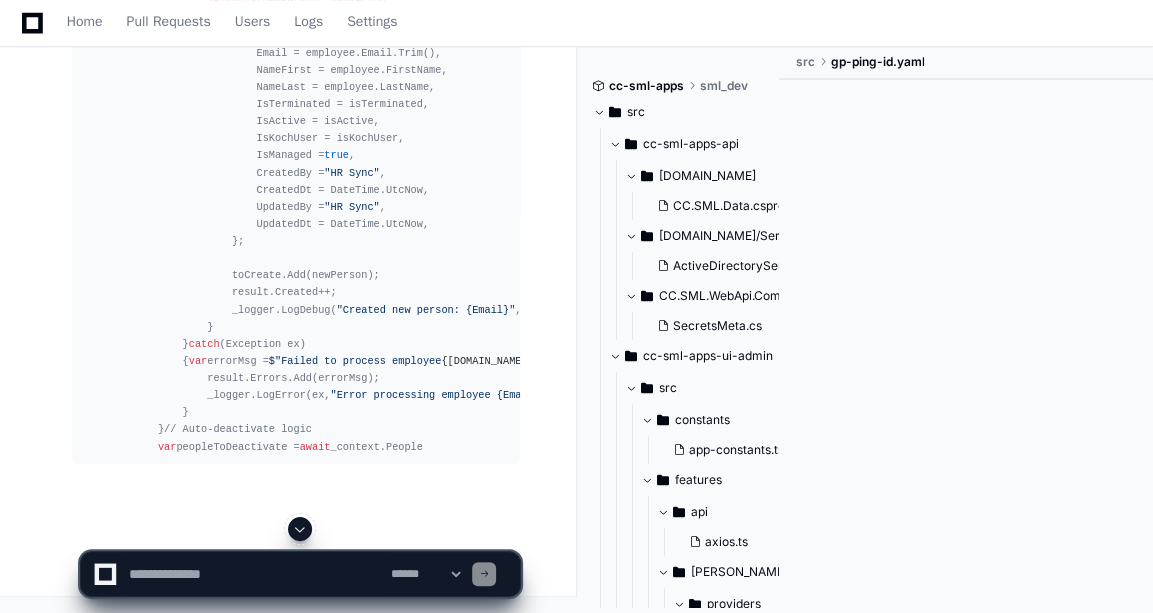 click 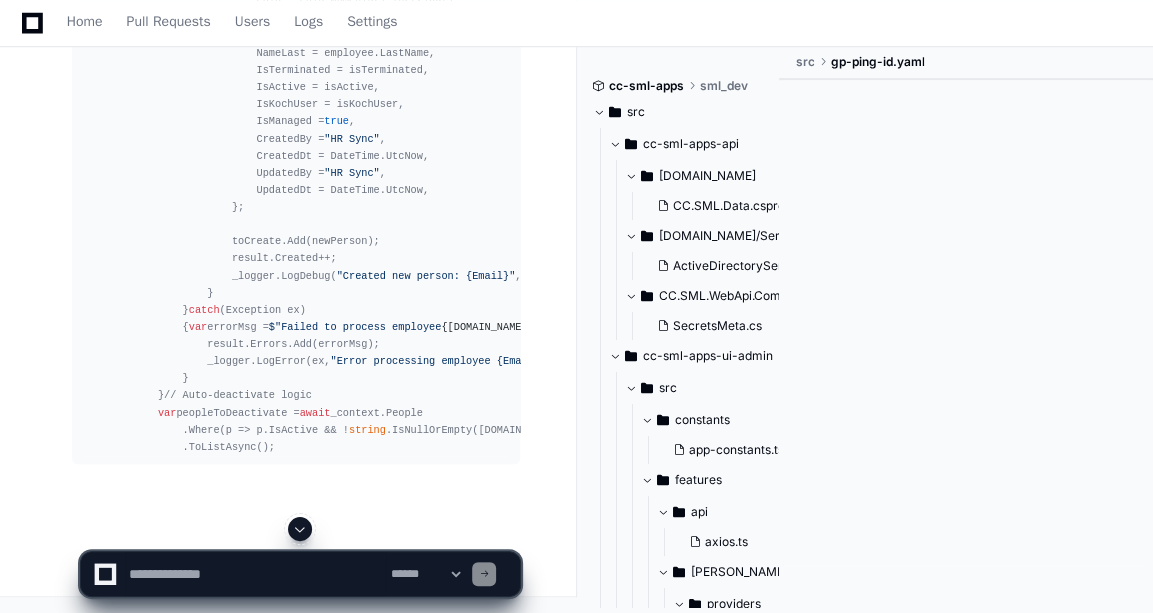 click 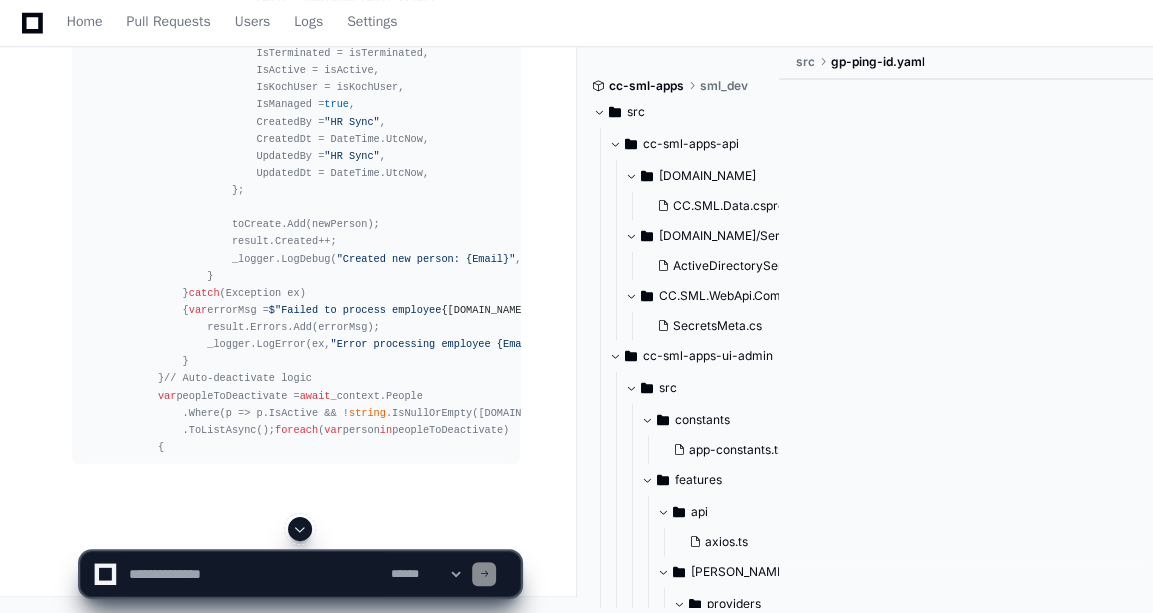 click 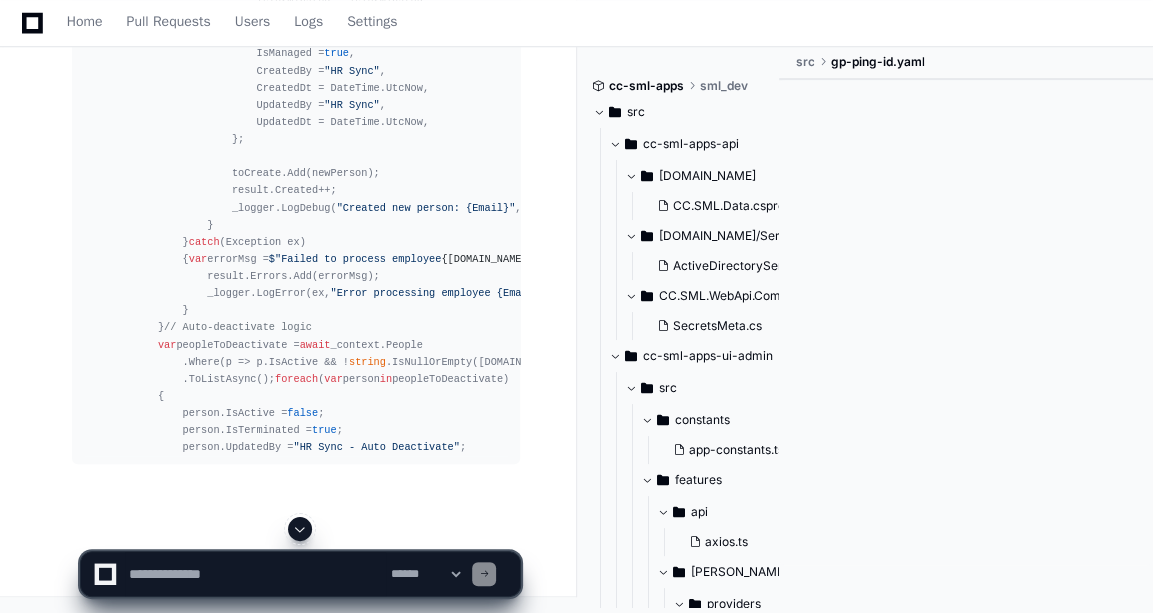 click 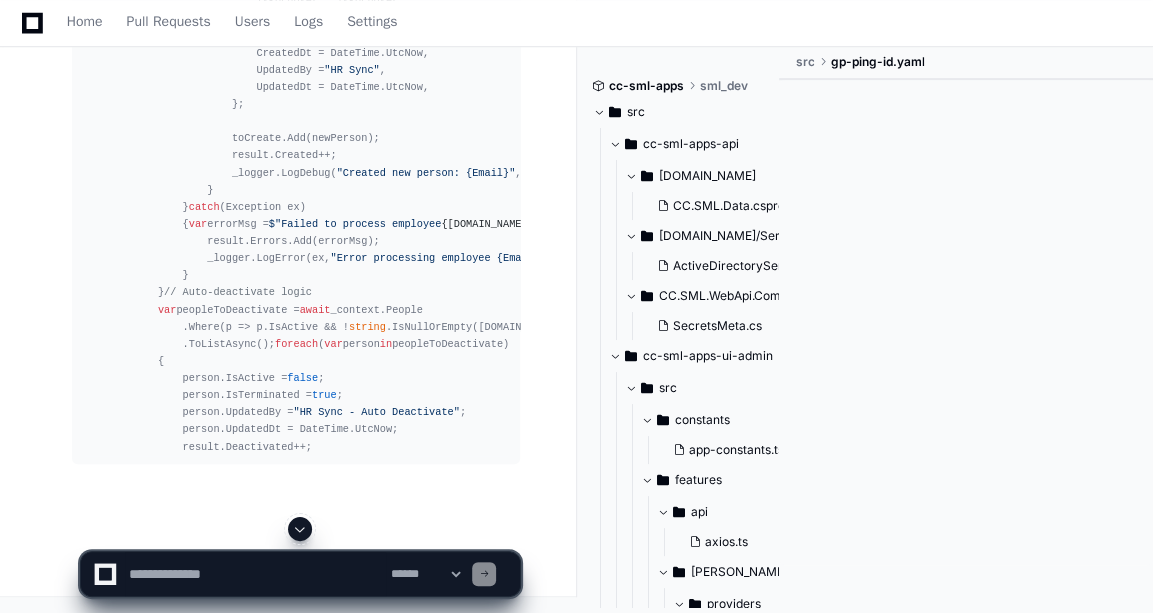 click 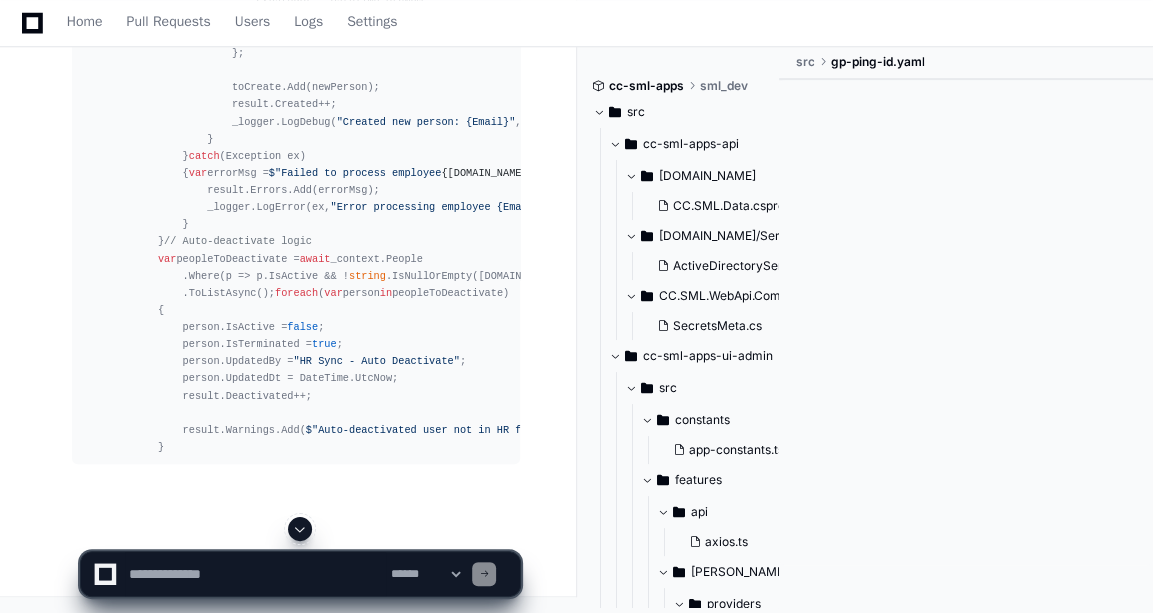 click 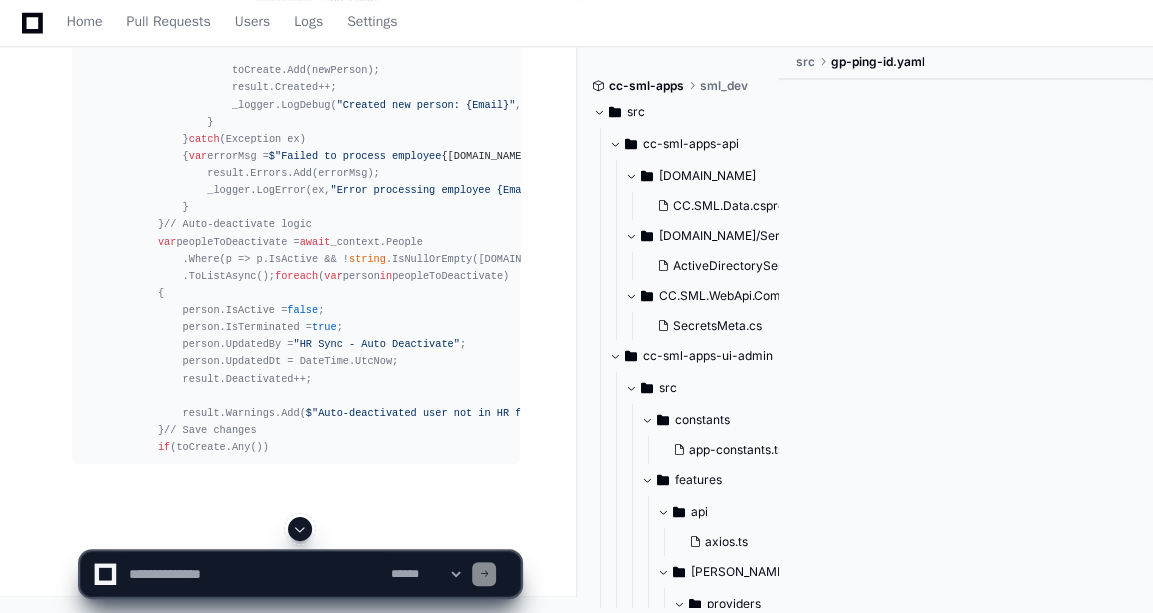scroll, scrollTop: 143701, scrollLeft: 0, axis: vertical 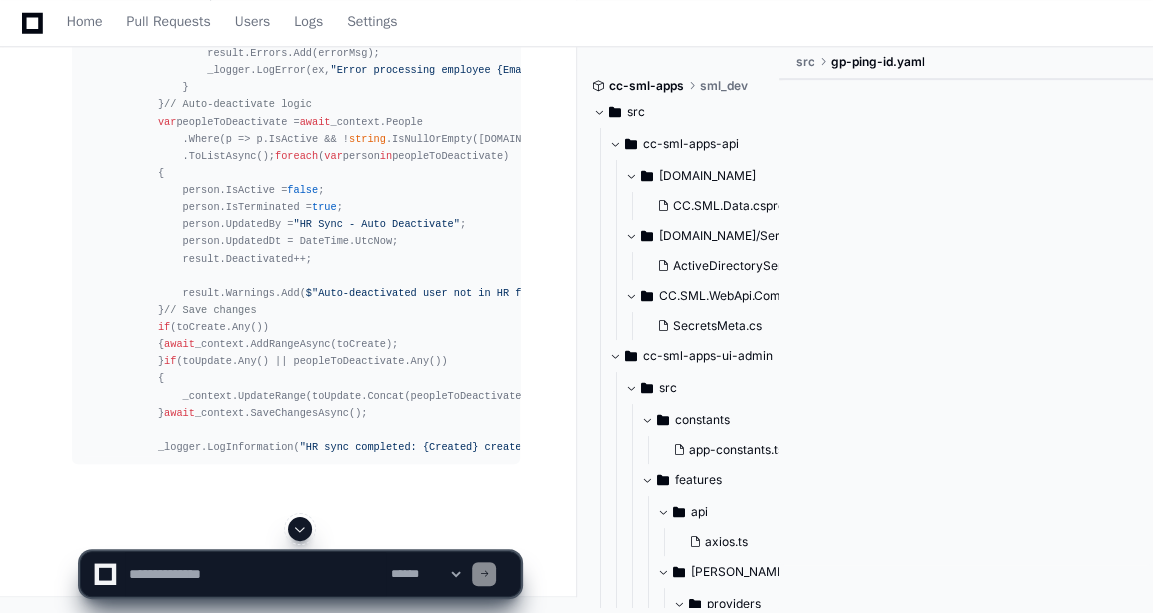 click 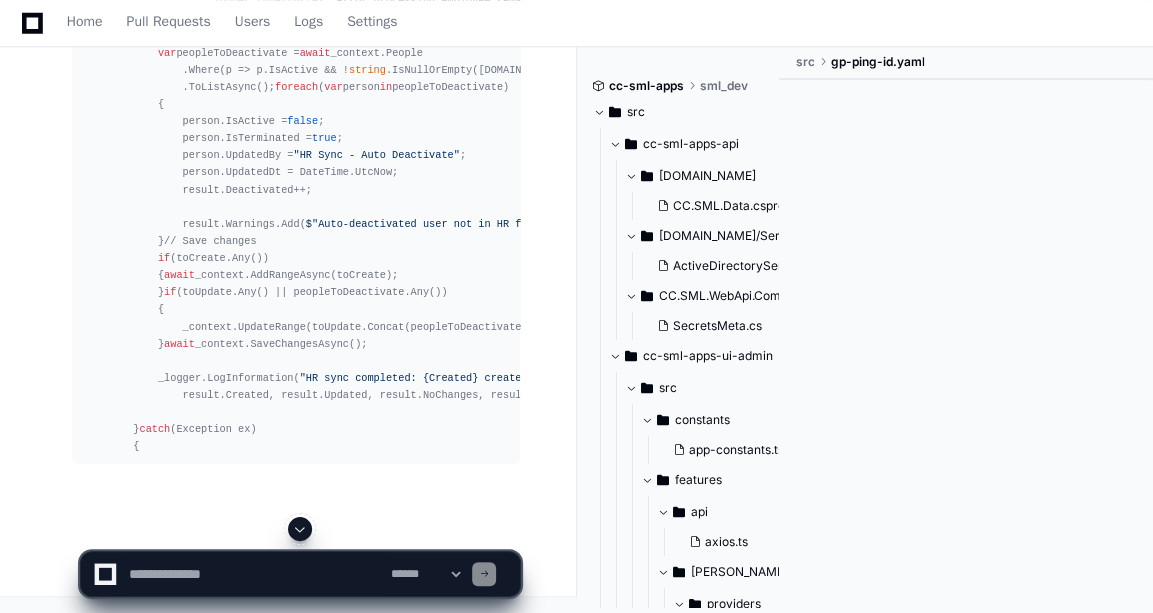 click 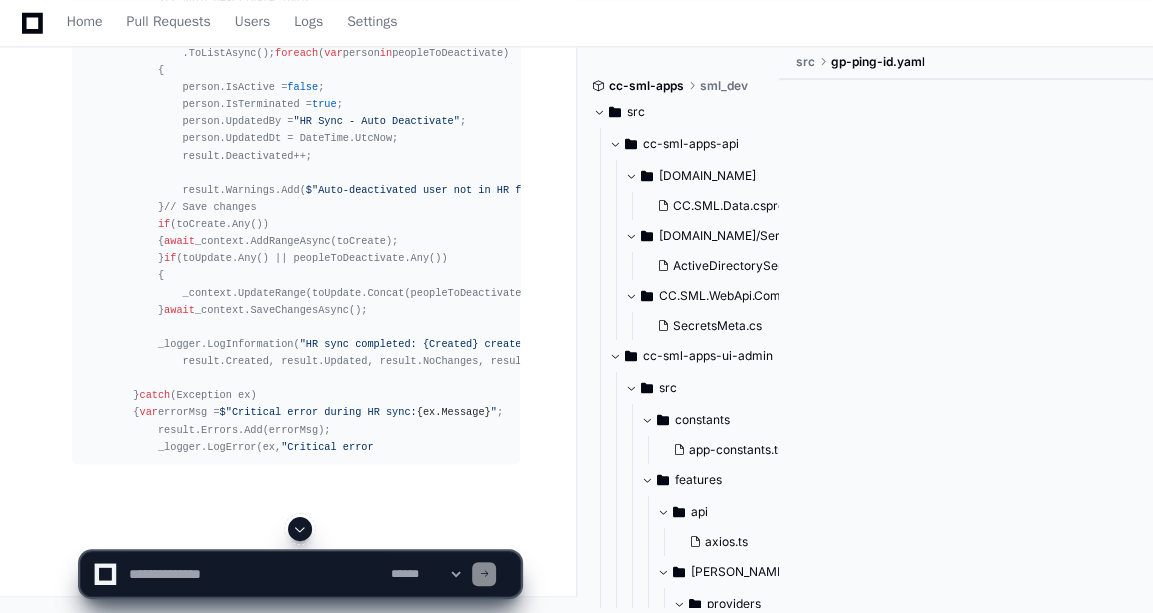 click 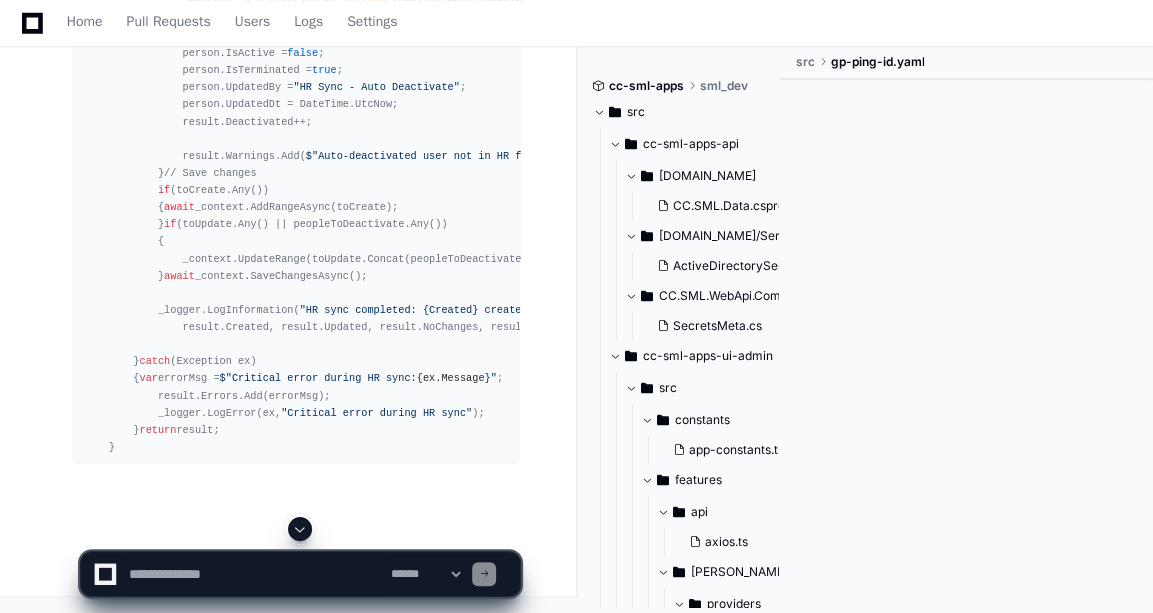click 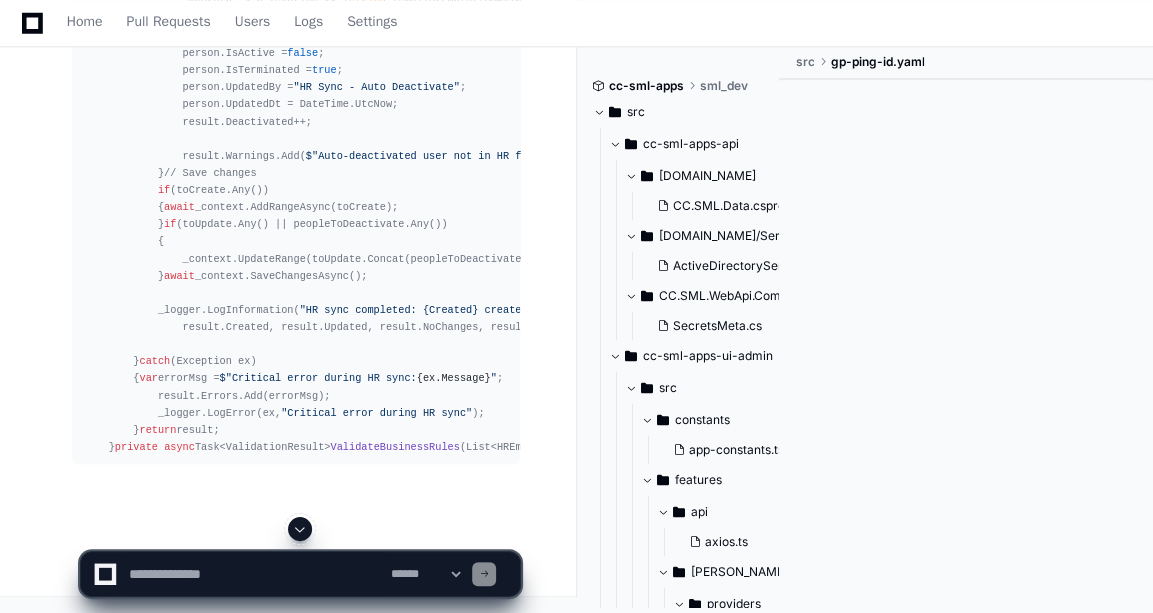 click 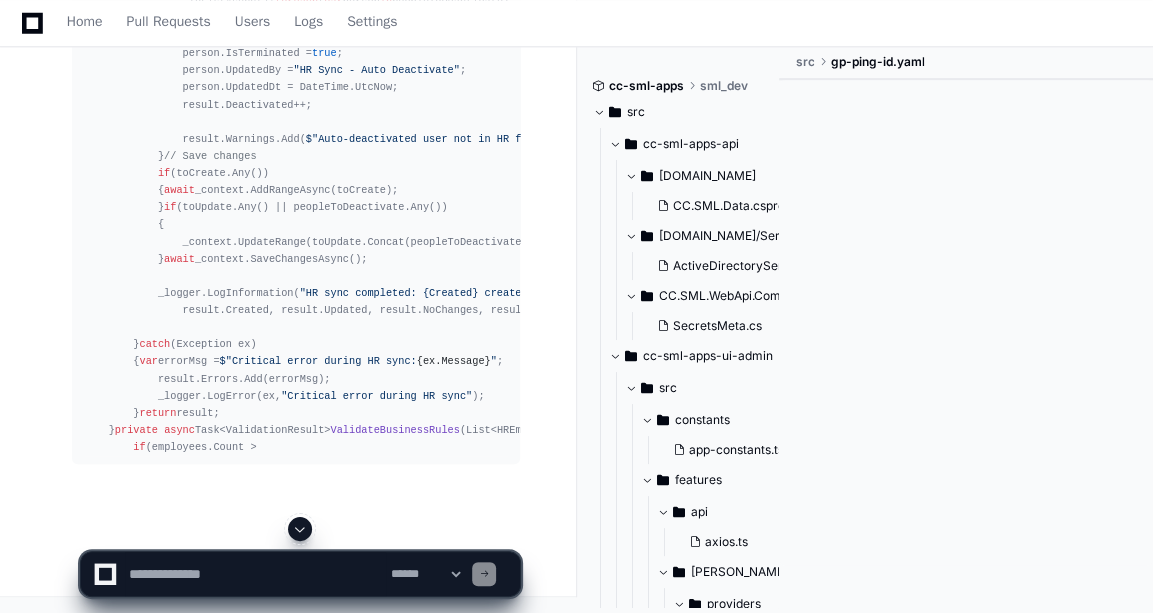 click on "**********" 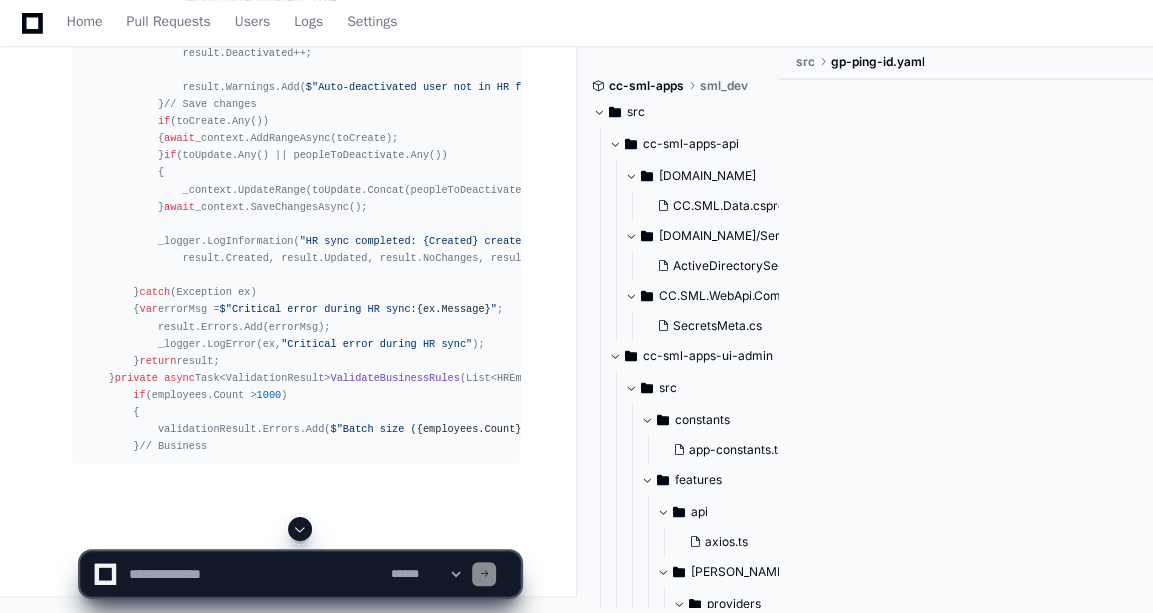 click 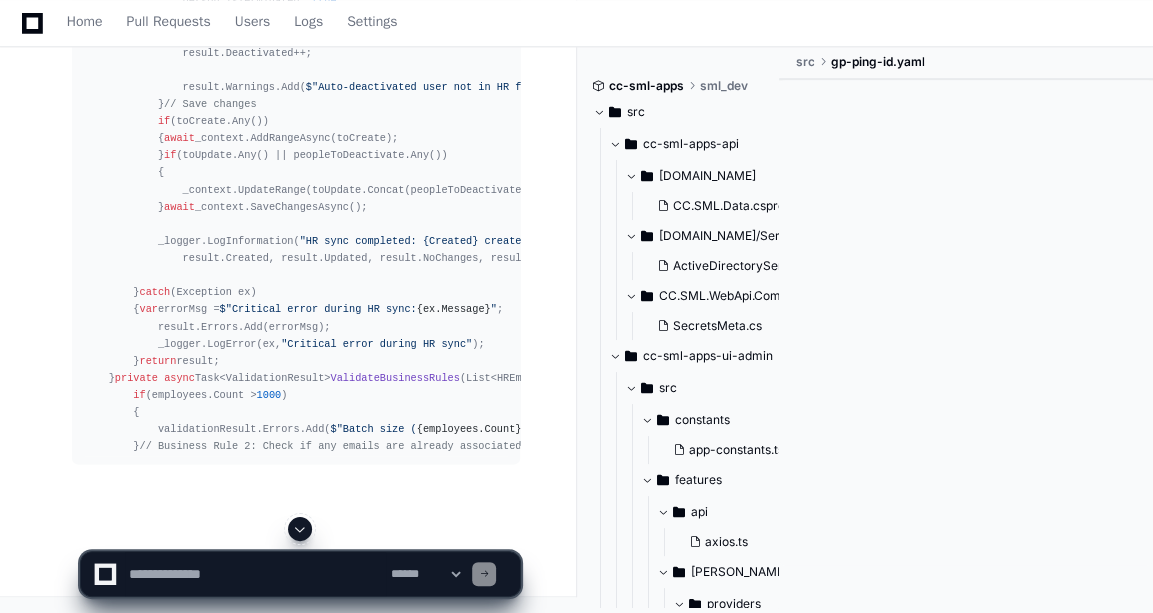 scroll, scrollTop: 144335, scrollLeft: 0, axis: vertical 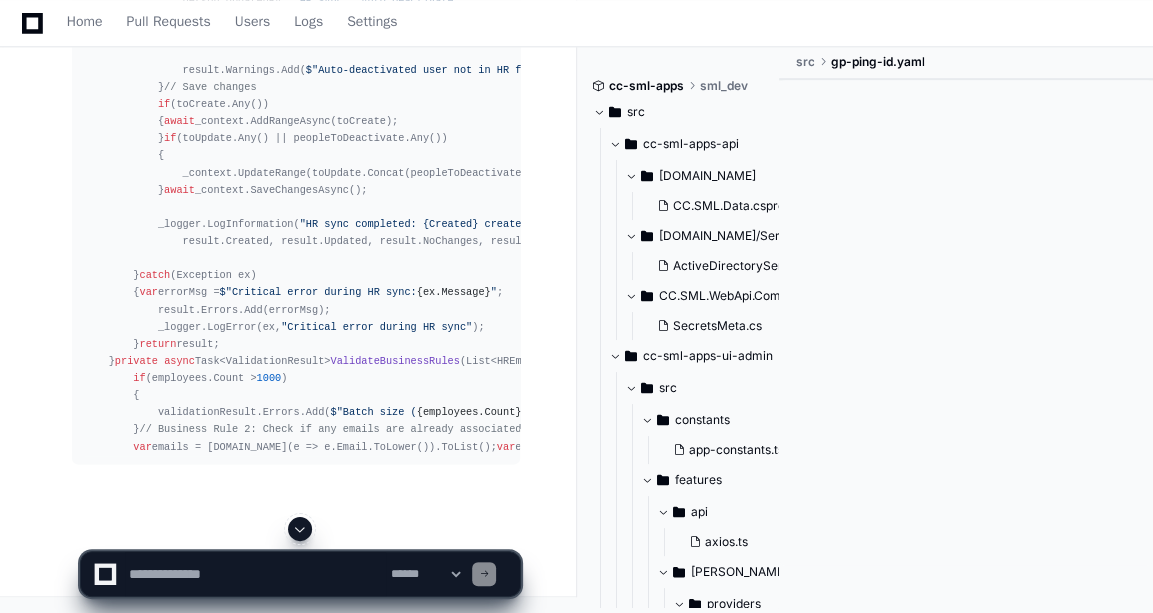 click 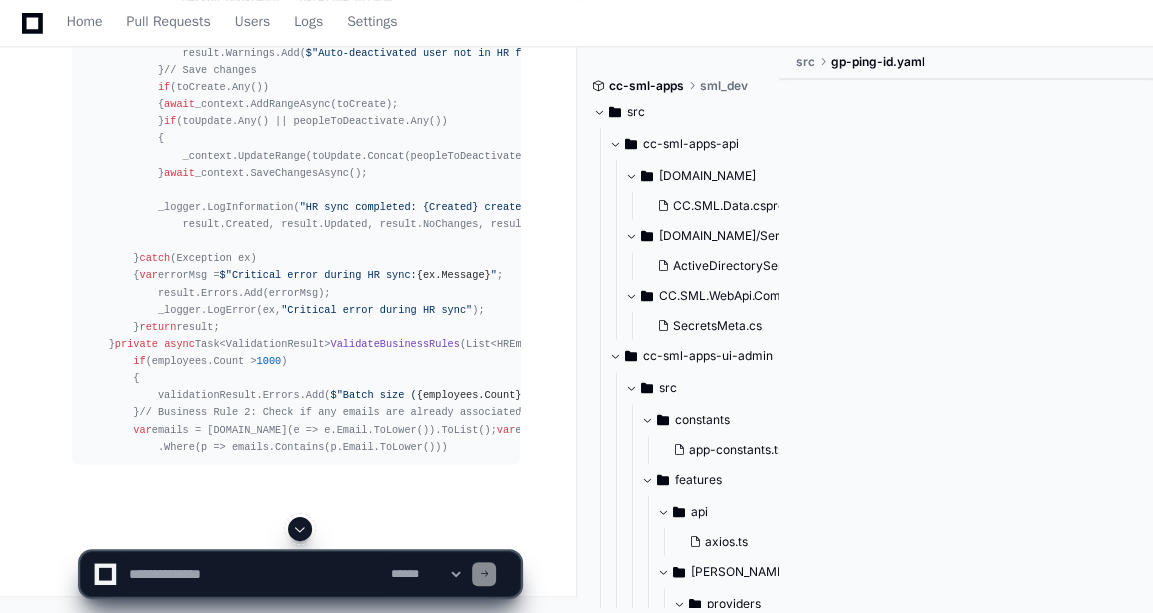scroll, scrollTop: 144387, scrollLeft: 0, axis: vertical 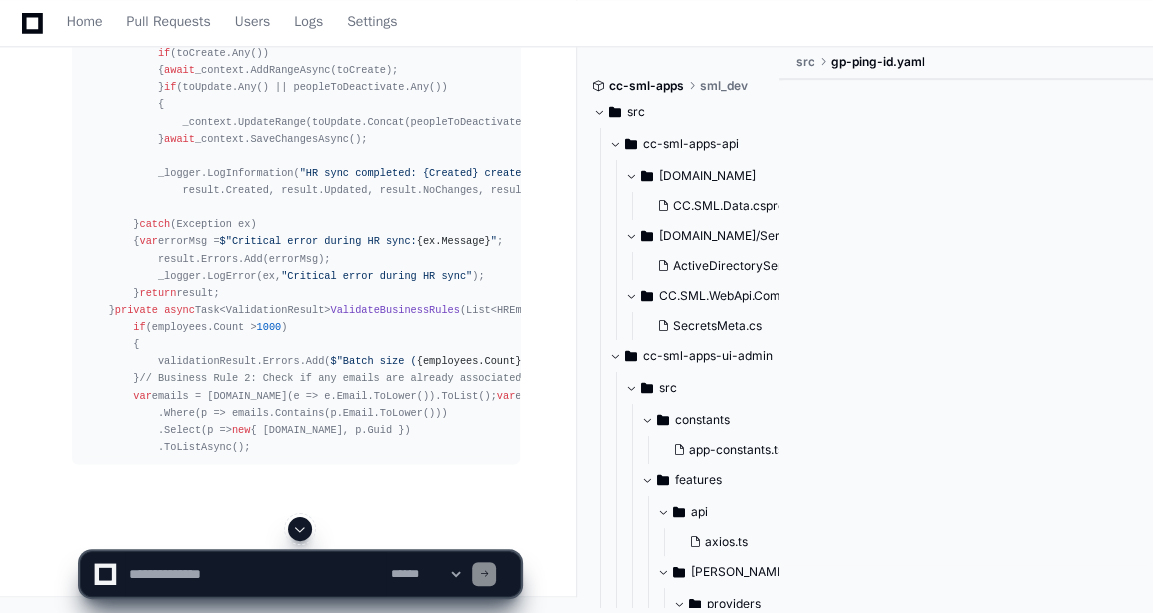 click 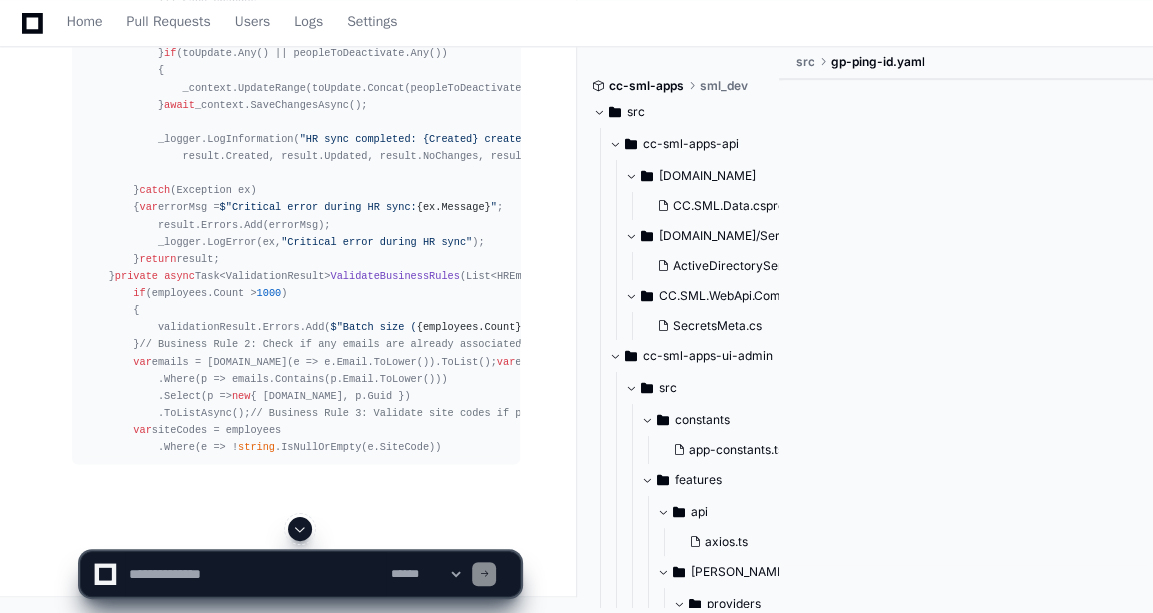click 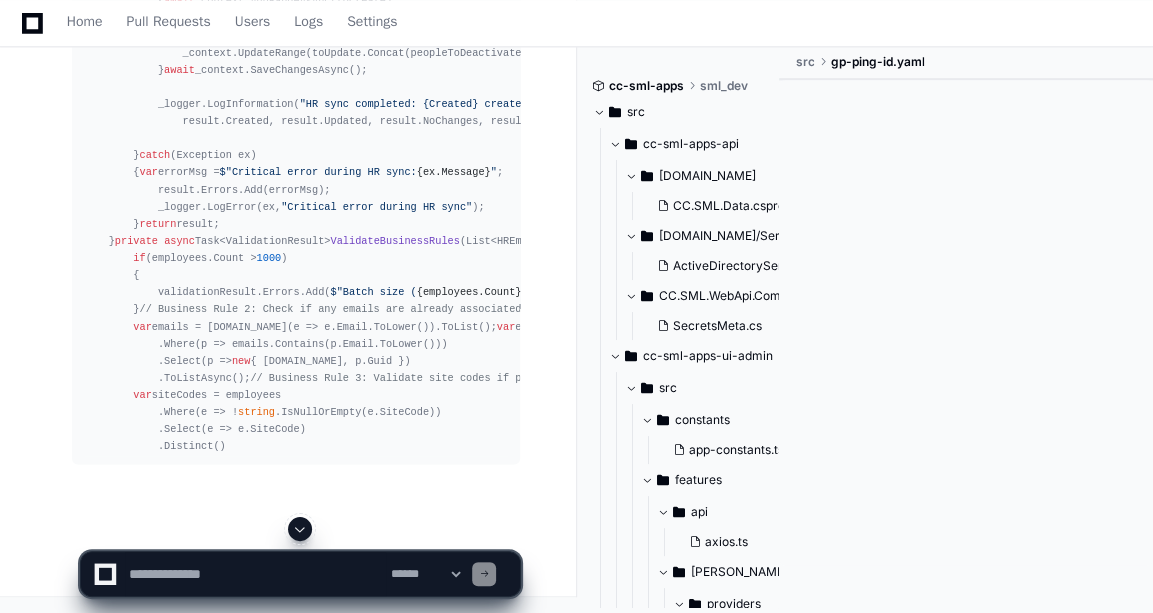 scroll, scrollTop: 144507, scrollLeft: 0, axis: vertical 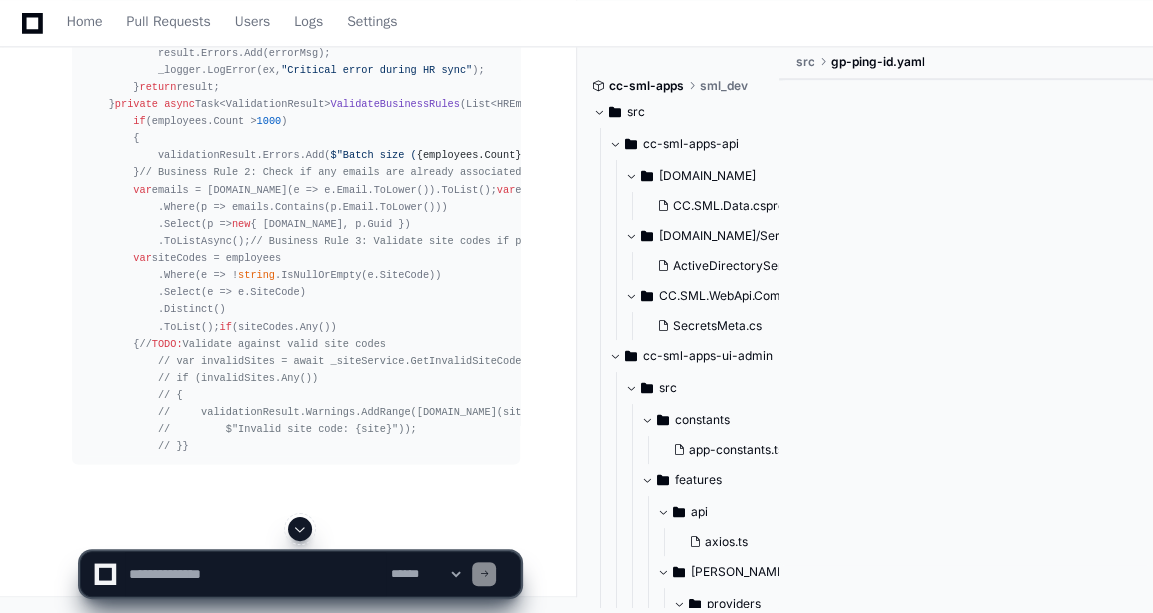 click 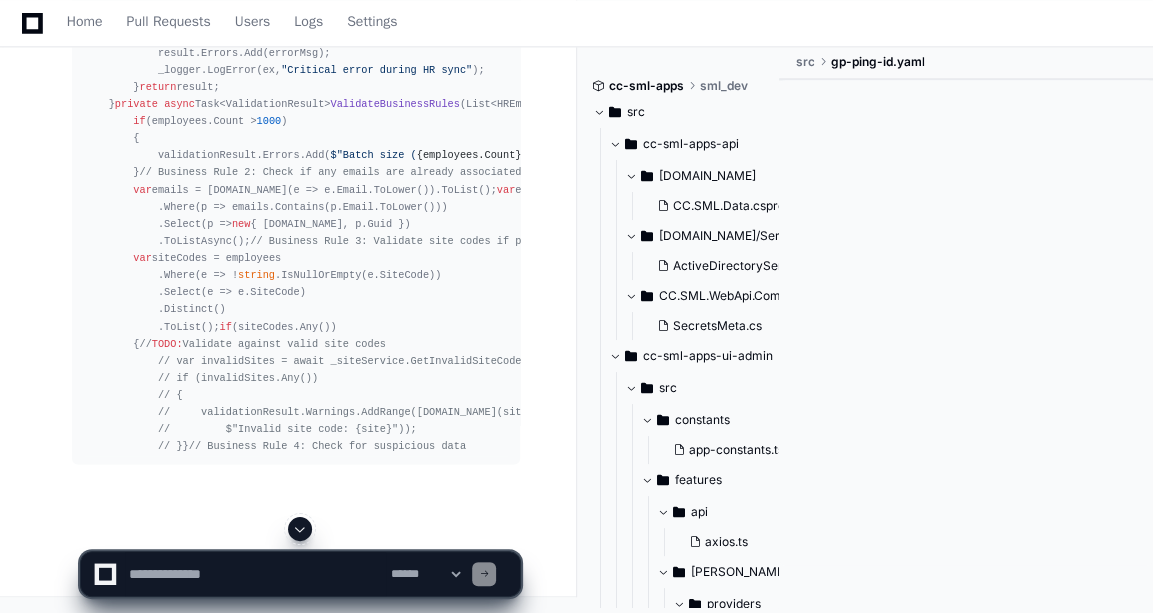 scroll, scrollTop: 144764, scrollLeft: 0, axis: vertical 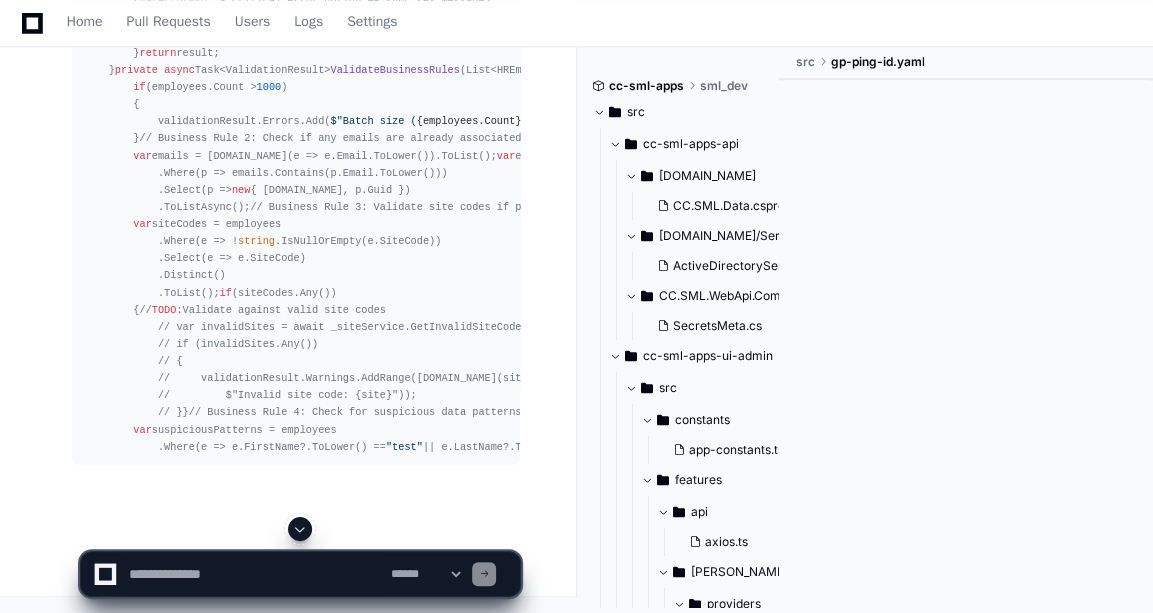 click 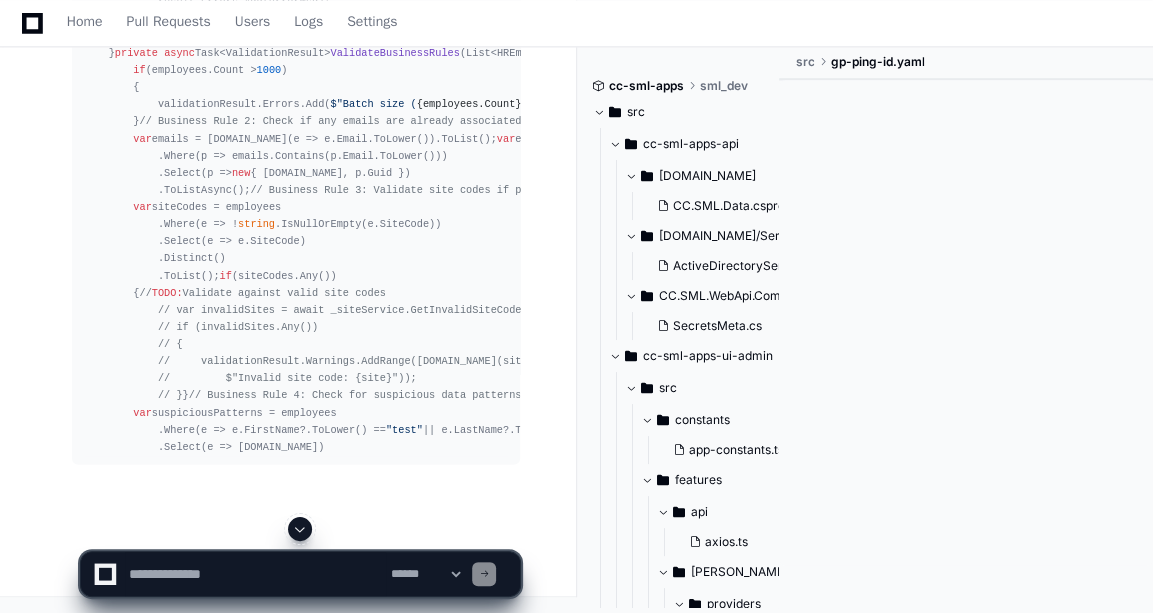 click 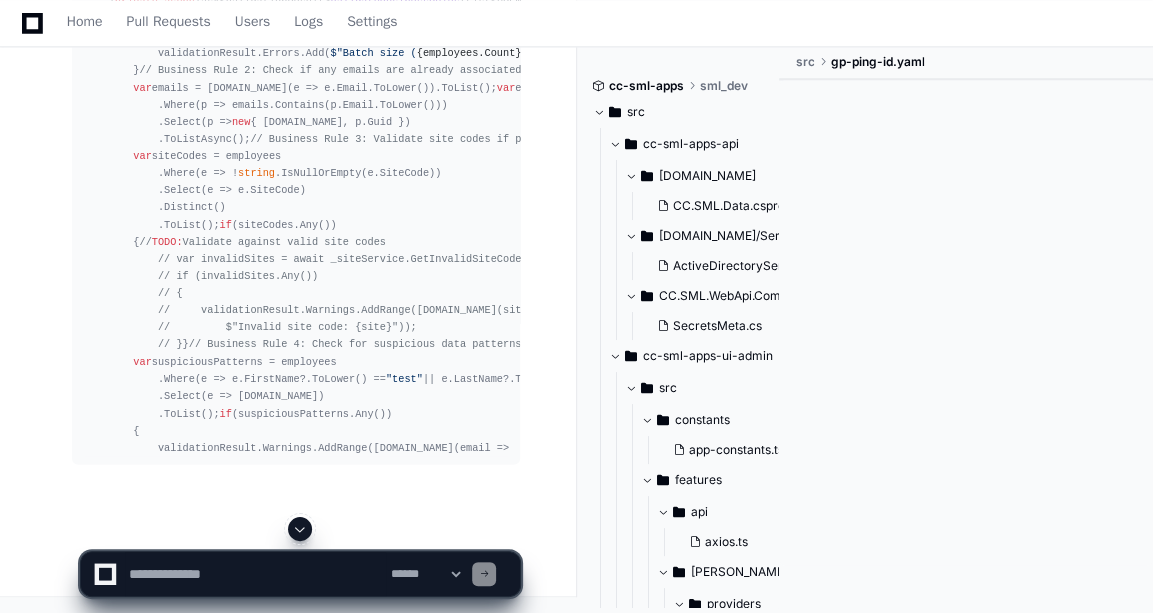 click 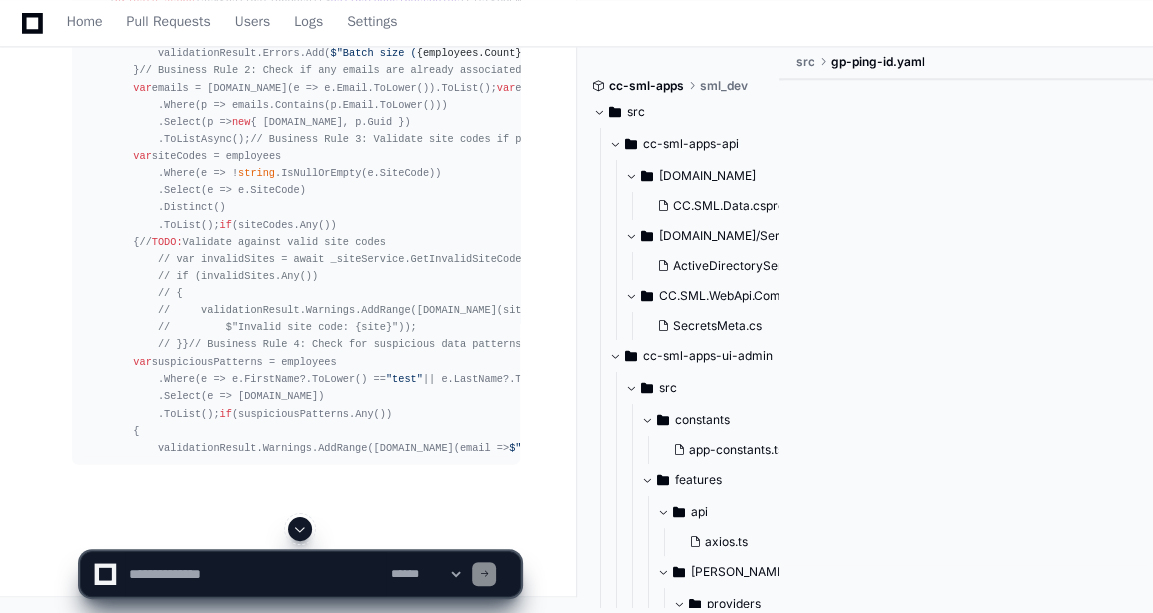 click 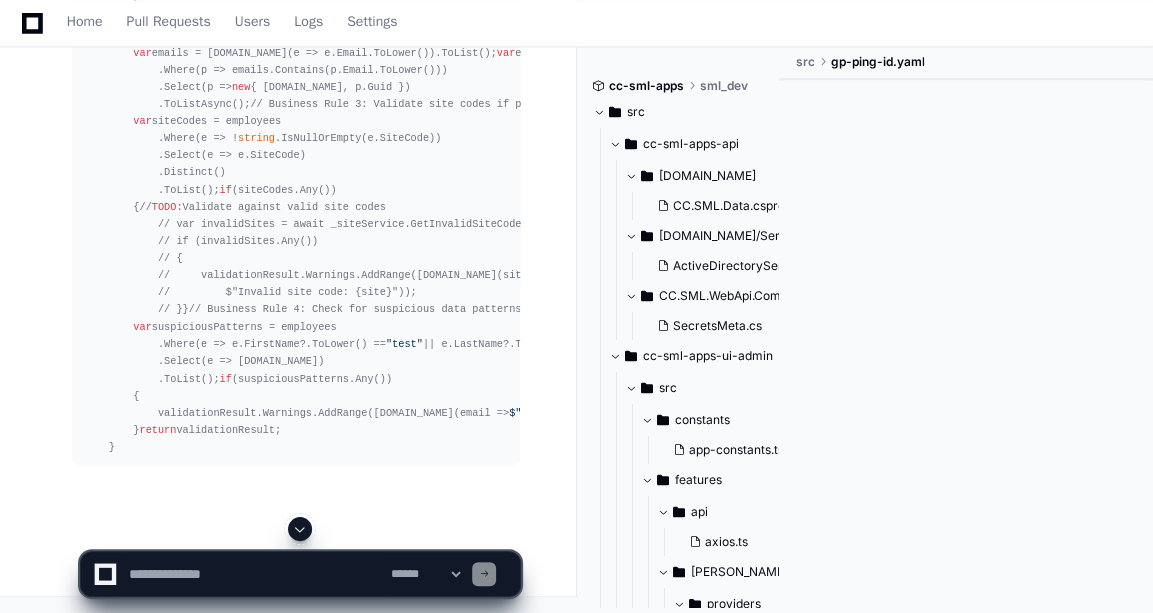 scroll, scrollTop: 144952, scrollLeft: 0, axis: vertical 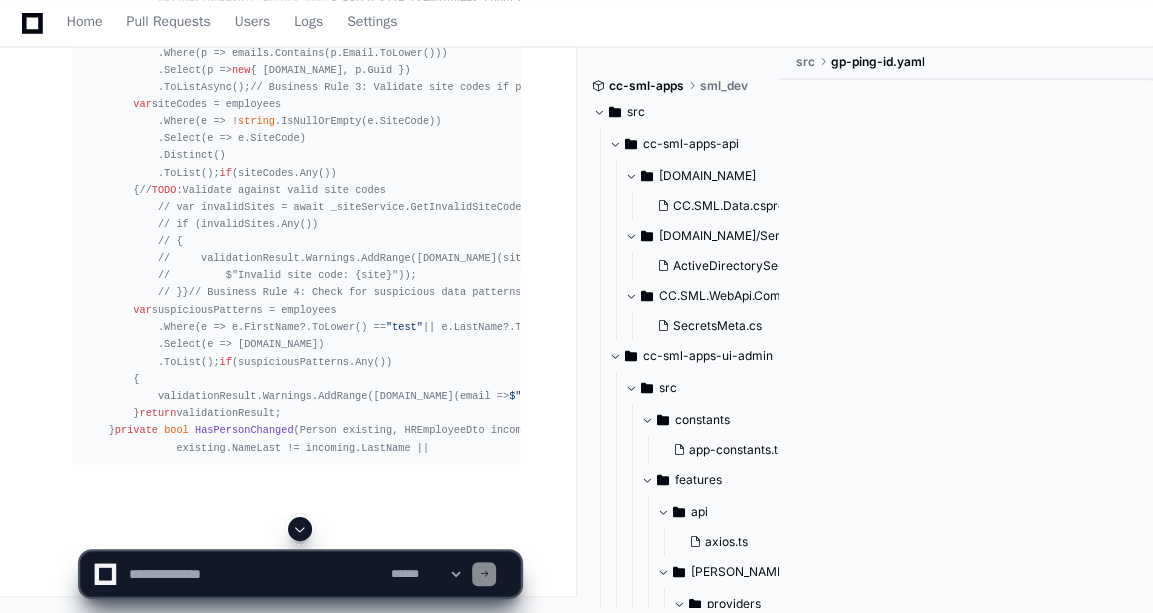 click 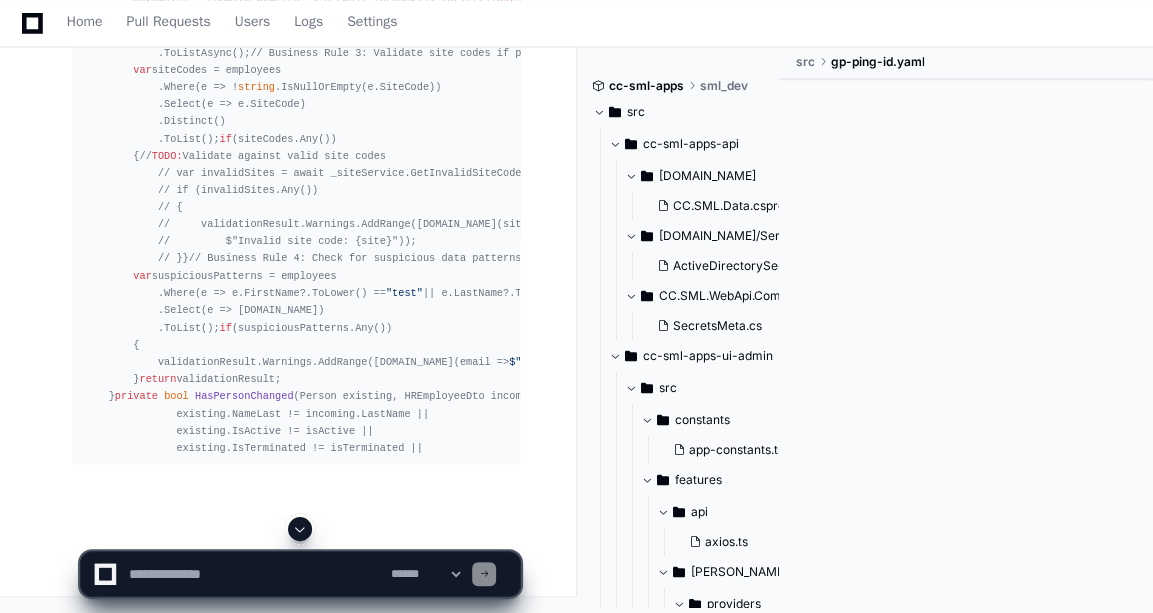 click 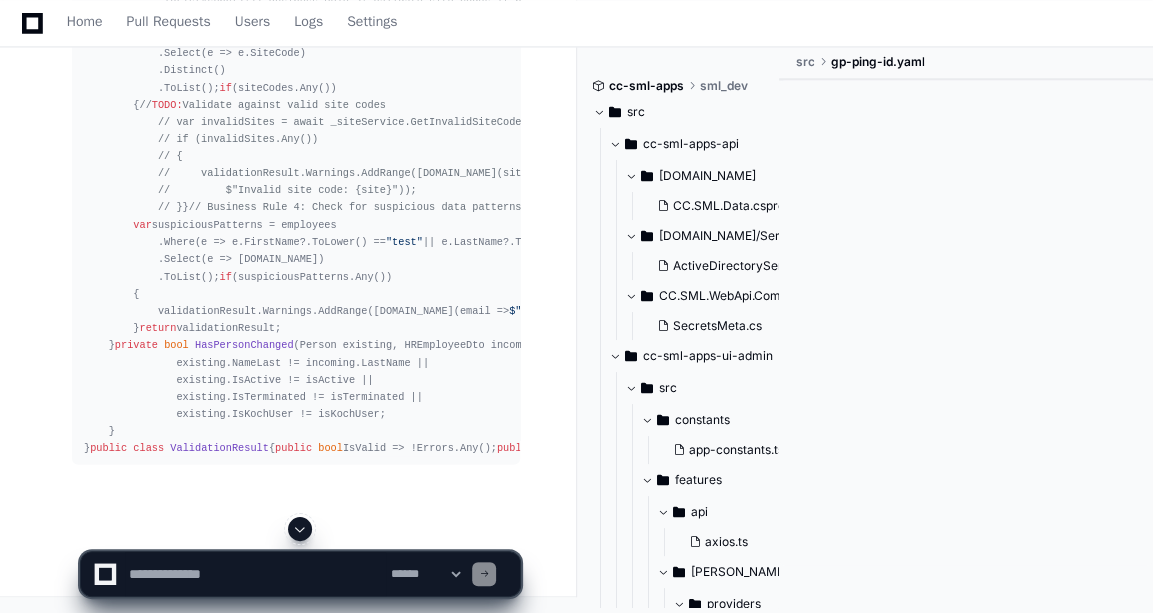 click 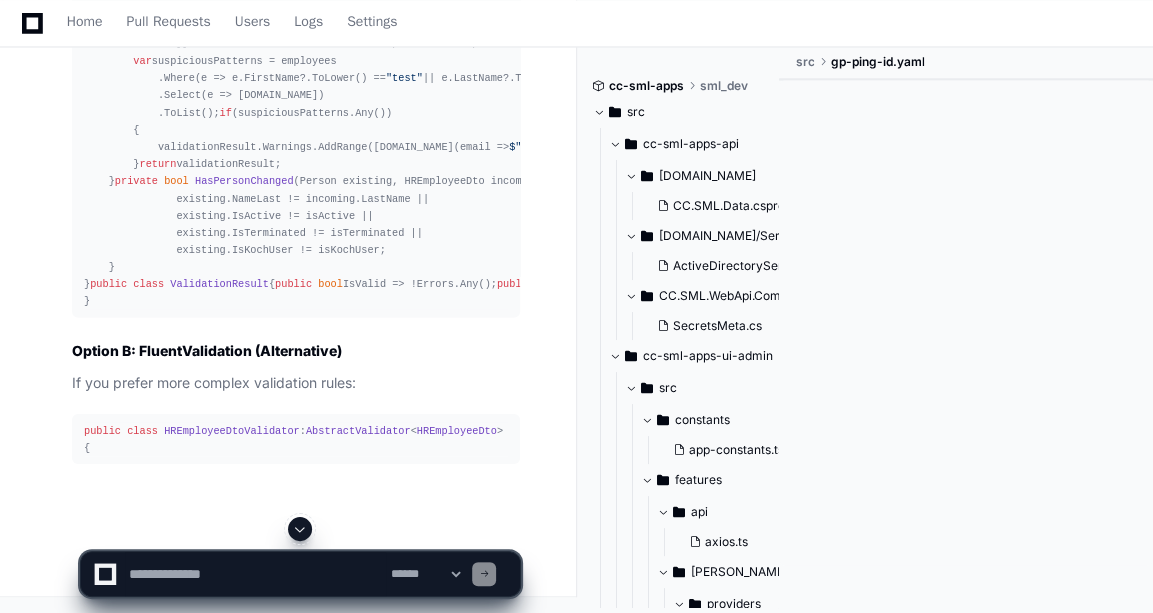 click 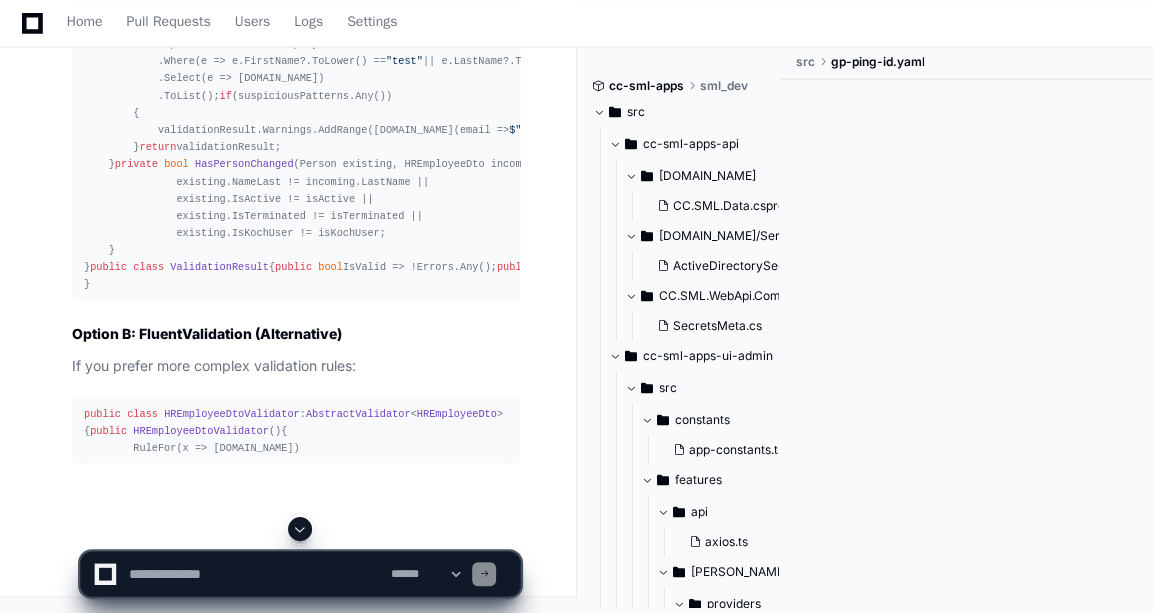 click 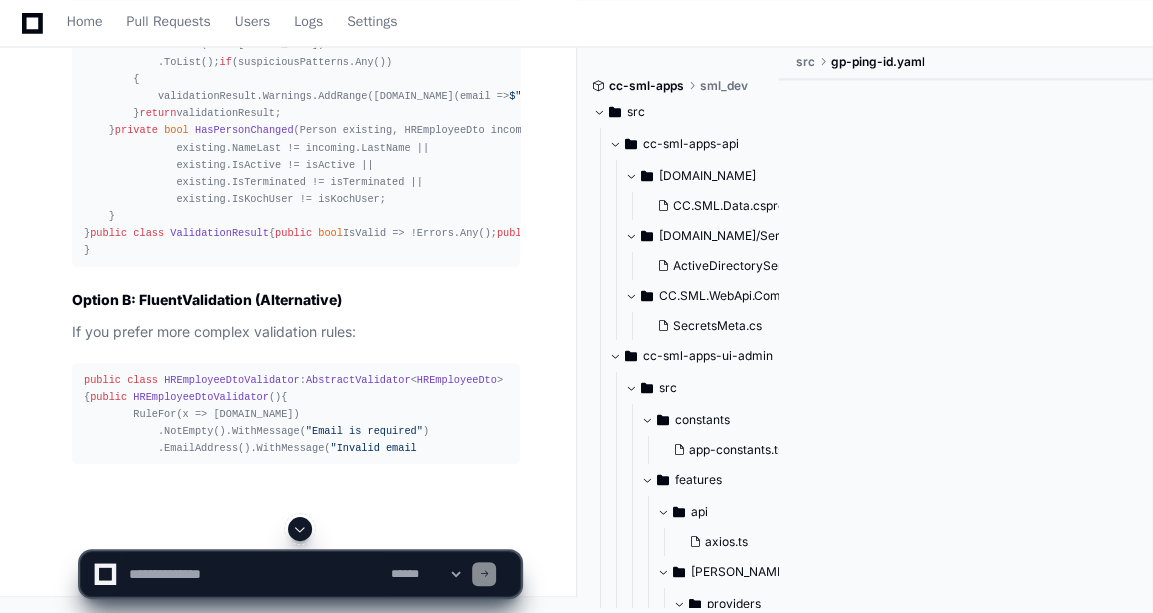 scroll, scrollTop: 145493, scrollLeft: 0, axis: vertical 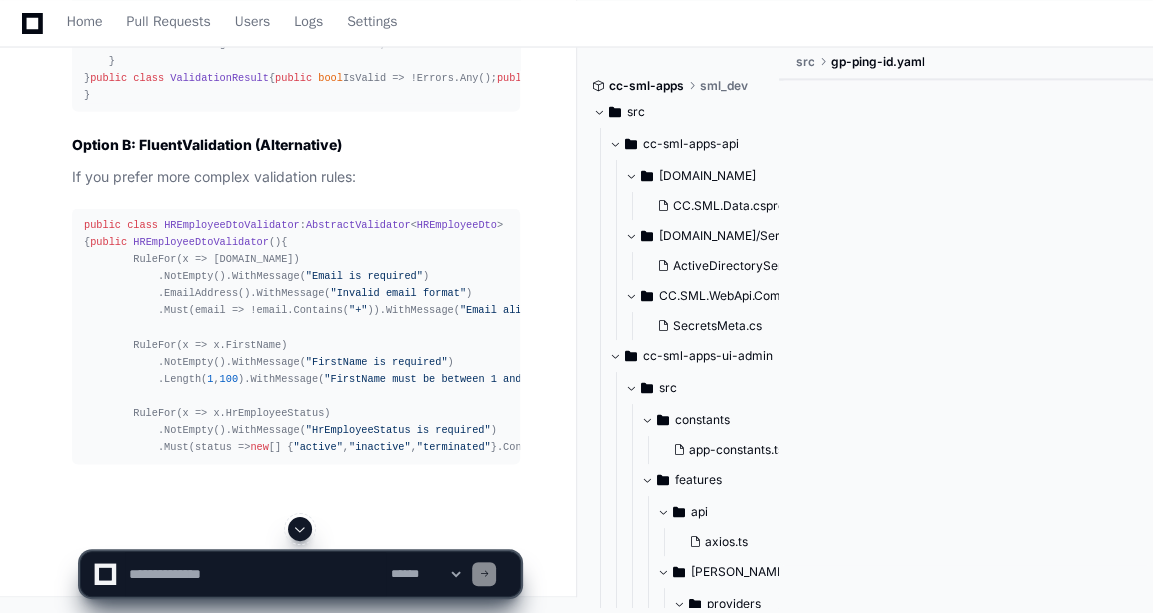 click 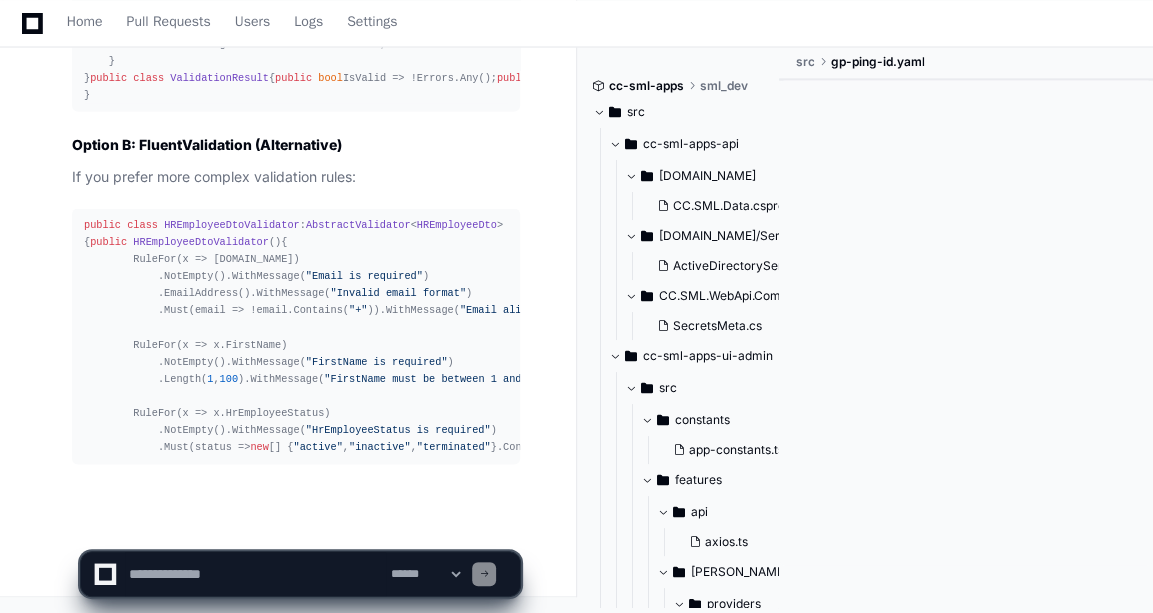 scroll, scrollTop: 145665, scrollLeft: 0, axis: vertical 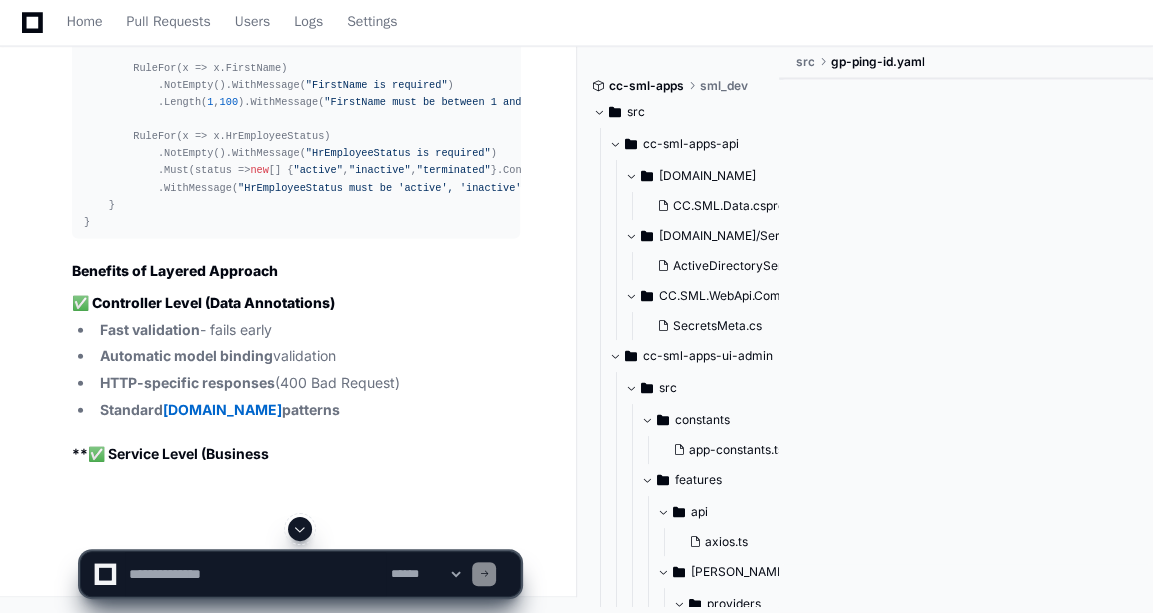 click 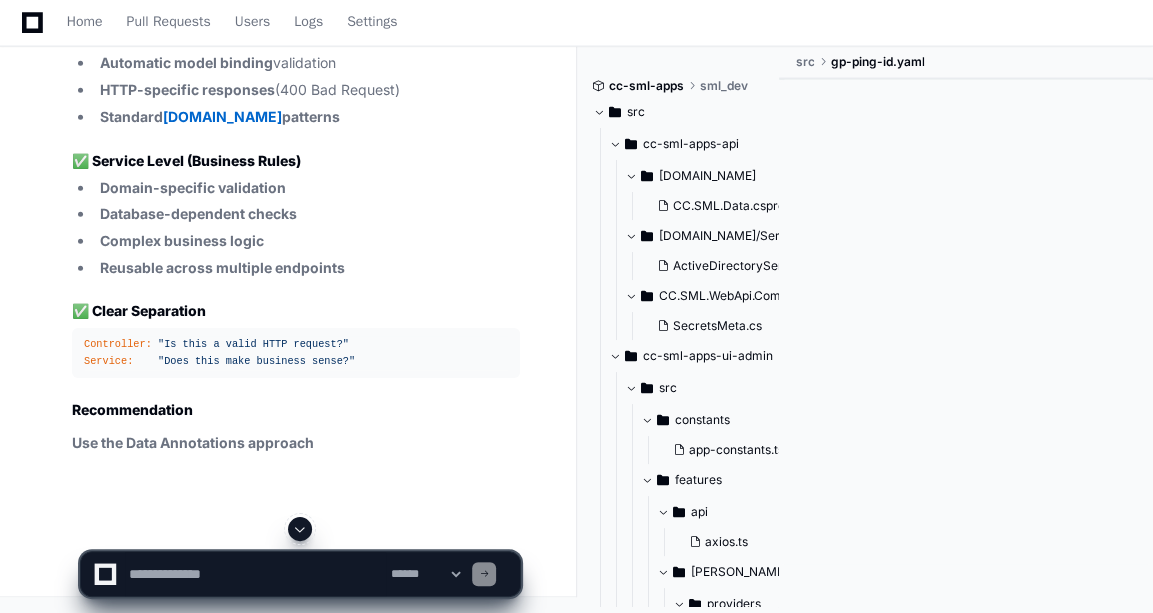 click 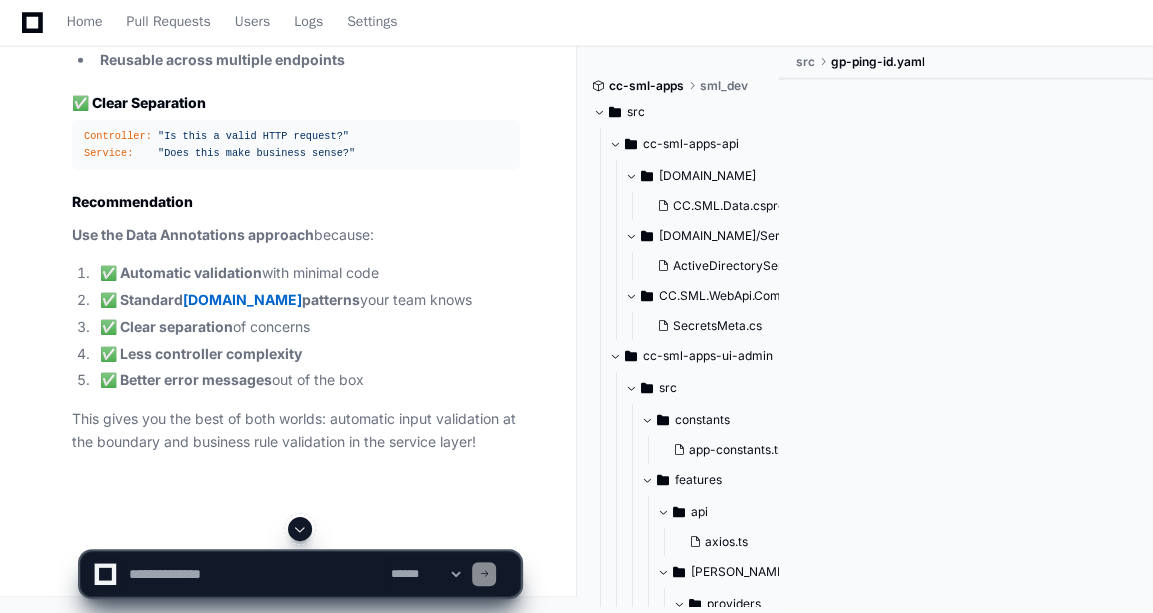 scroll, scrollTop: 139823, scrollLeft: 0, axis: vertical 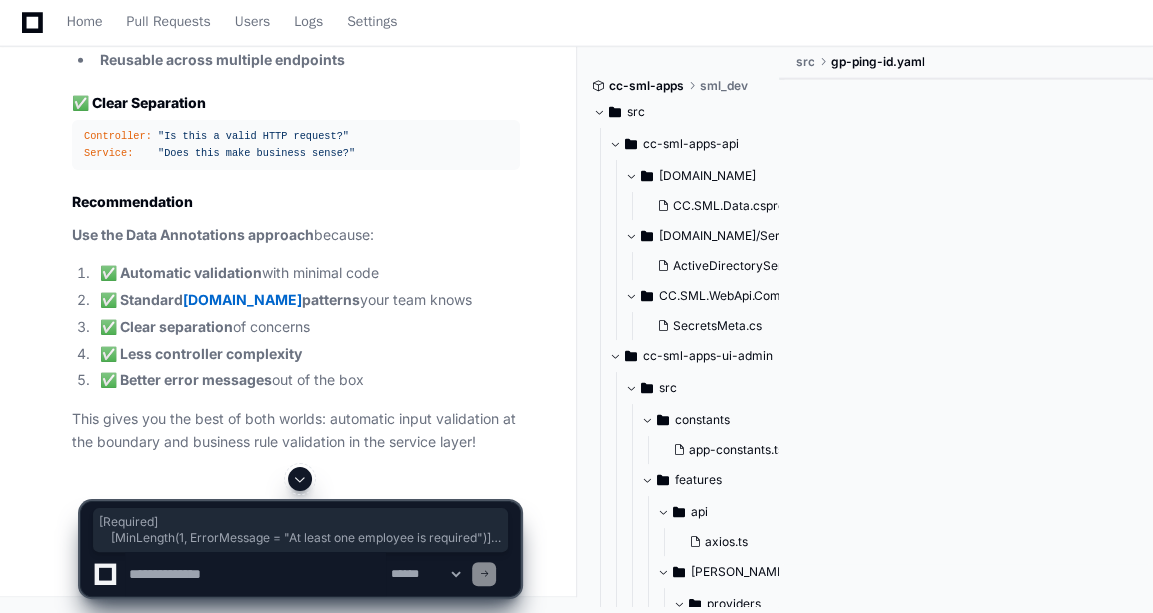 drag, startPoint x: 103, startPoint y: 119, endPoint x: 452, endPoint y: 163, distance: 351.7627 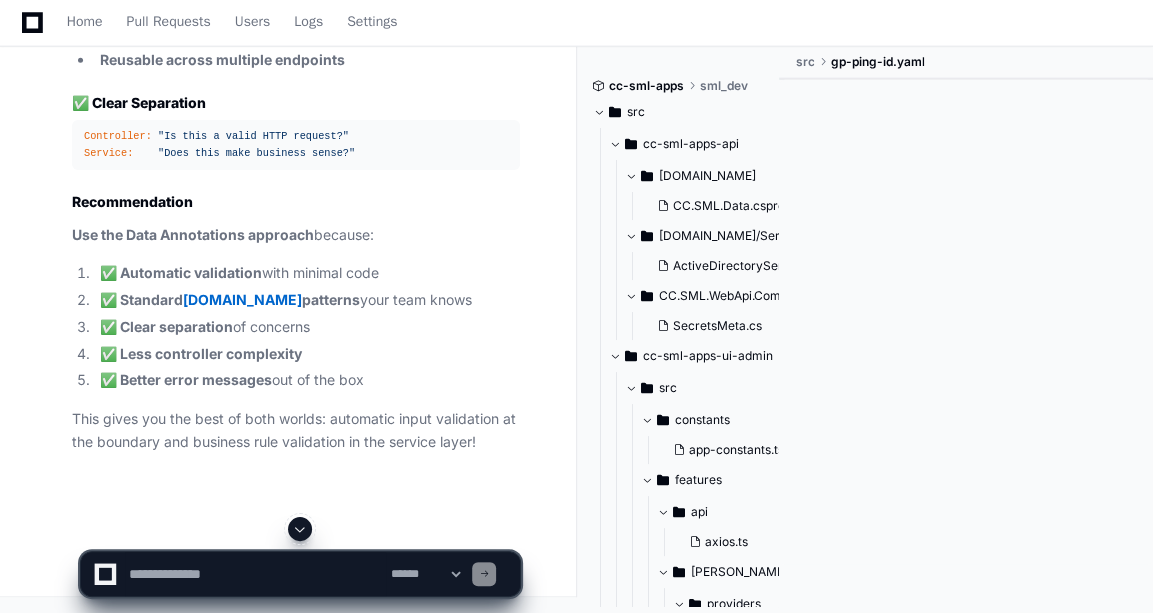 scroll, scrollTop: 140088, scrollLeft: 0, axis: vertical 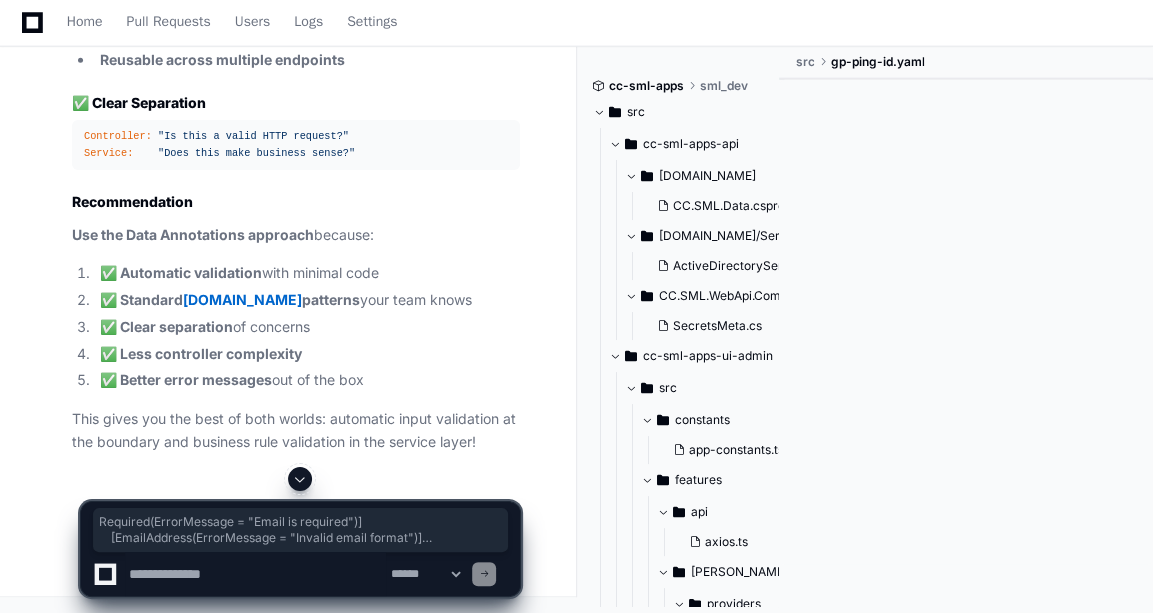 drag, startPoint x: 110, startPoint y: 76, endPoint x: 286, endPoint y: 323, distance: 303.29028 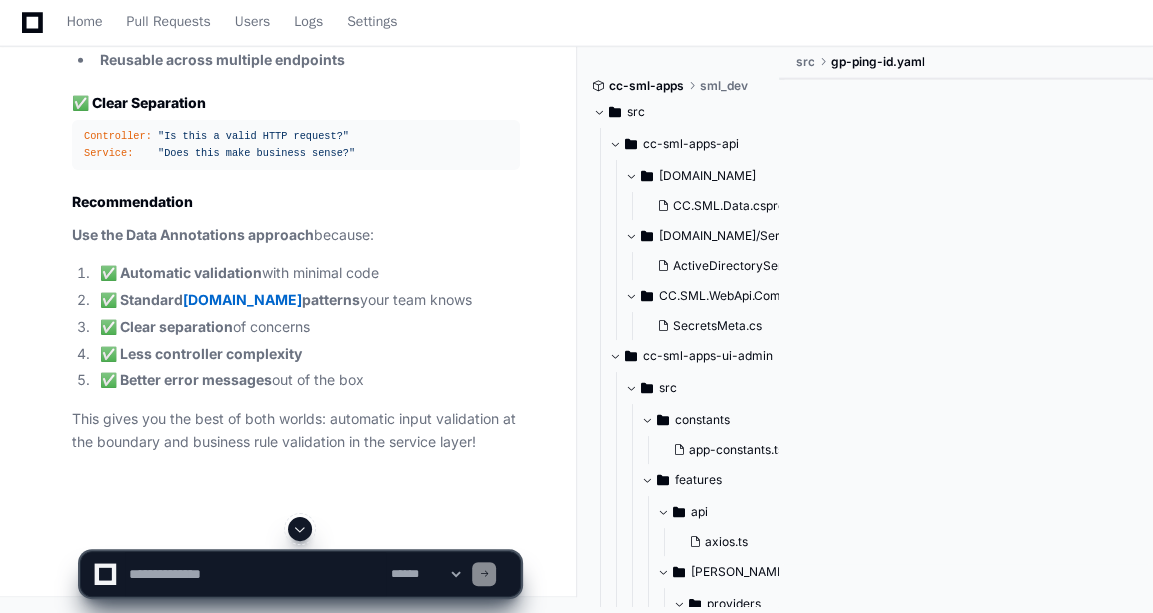 click on "Required(ErrorMessage =  "Email is required" )" 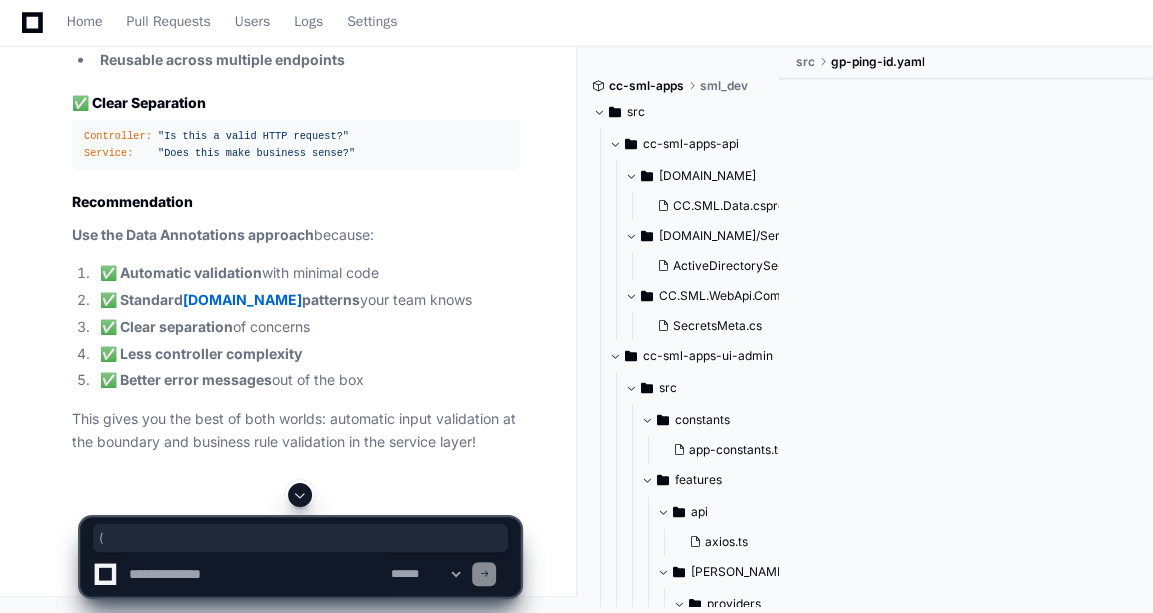 click on "Required(ErrorMessage =  "Email is required" )" 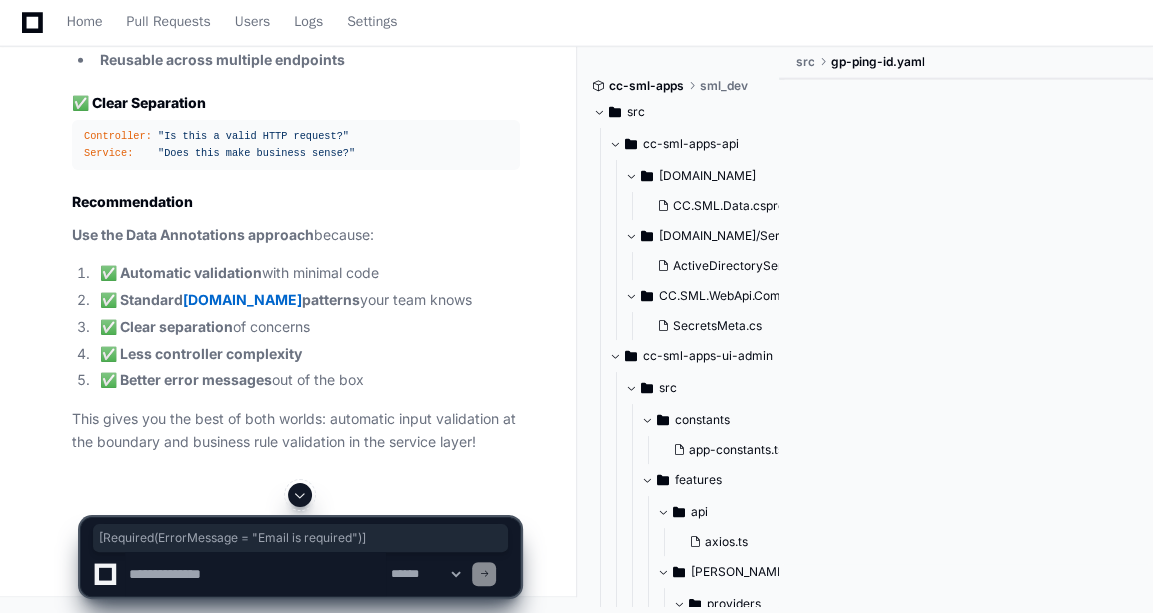 copy on "[ Required(ErrorMessage =  "Email is required" ) ]" 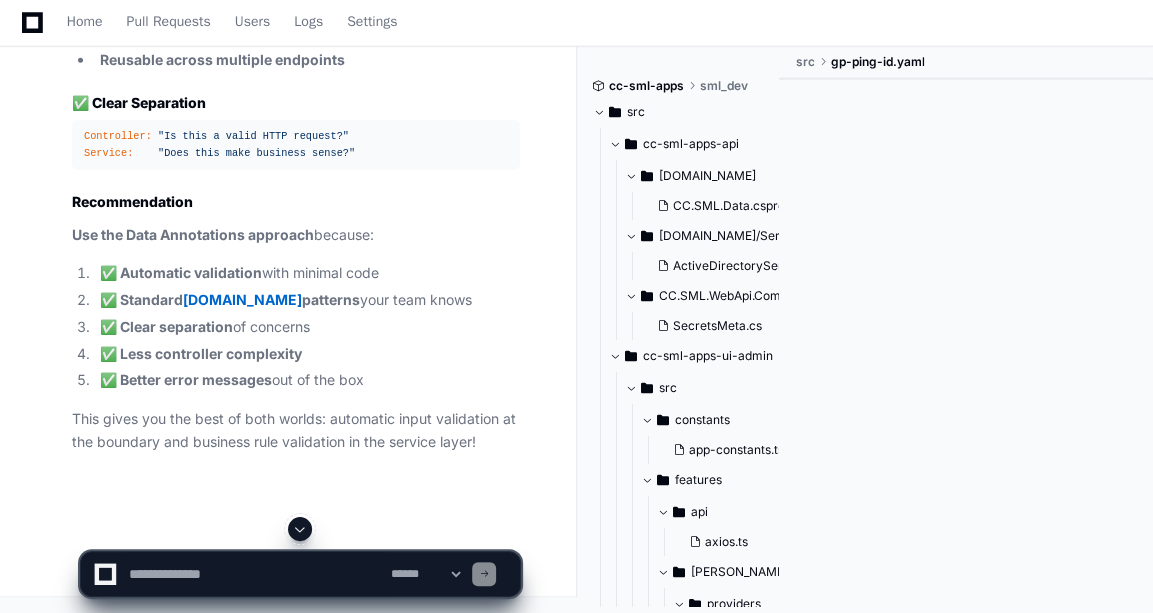 click on "Required(ErrorMessage =  "FirstName is required" )" 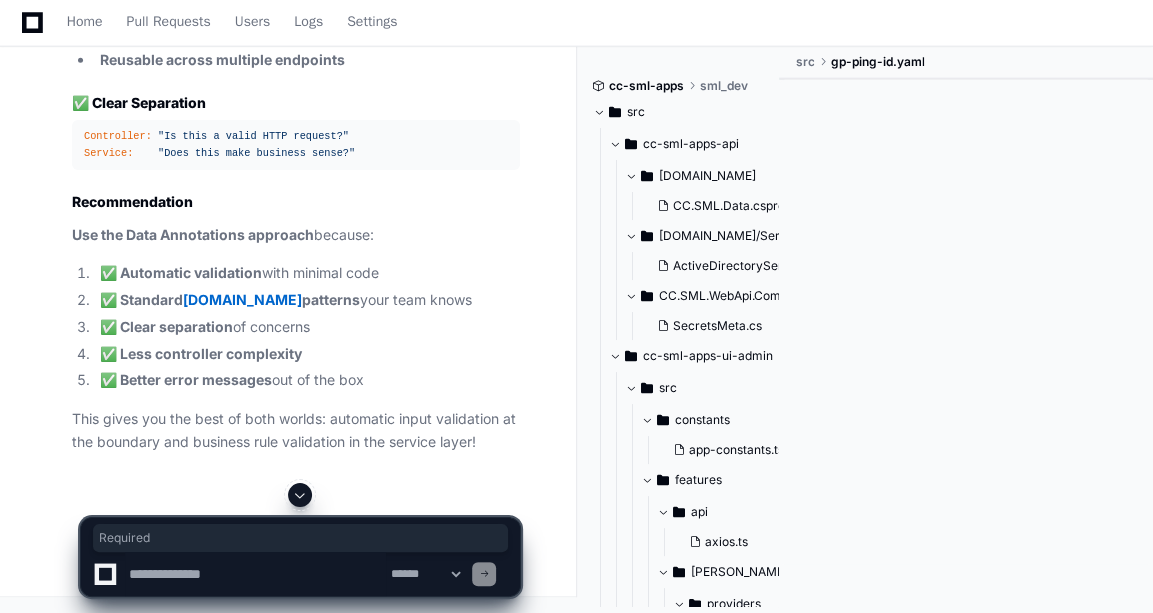 click on "Required(ErrorMessage =  "FirstName is required" )" 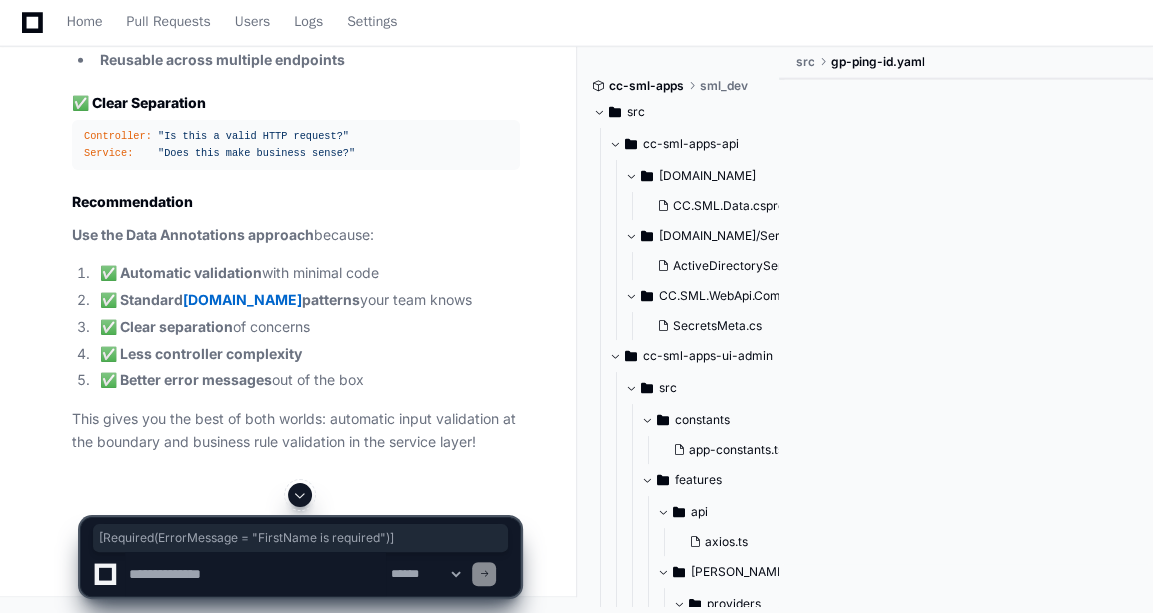copy on "[ Required(ErrorMessage =  "FirstName is required" ) ]" 